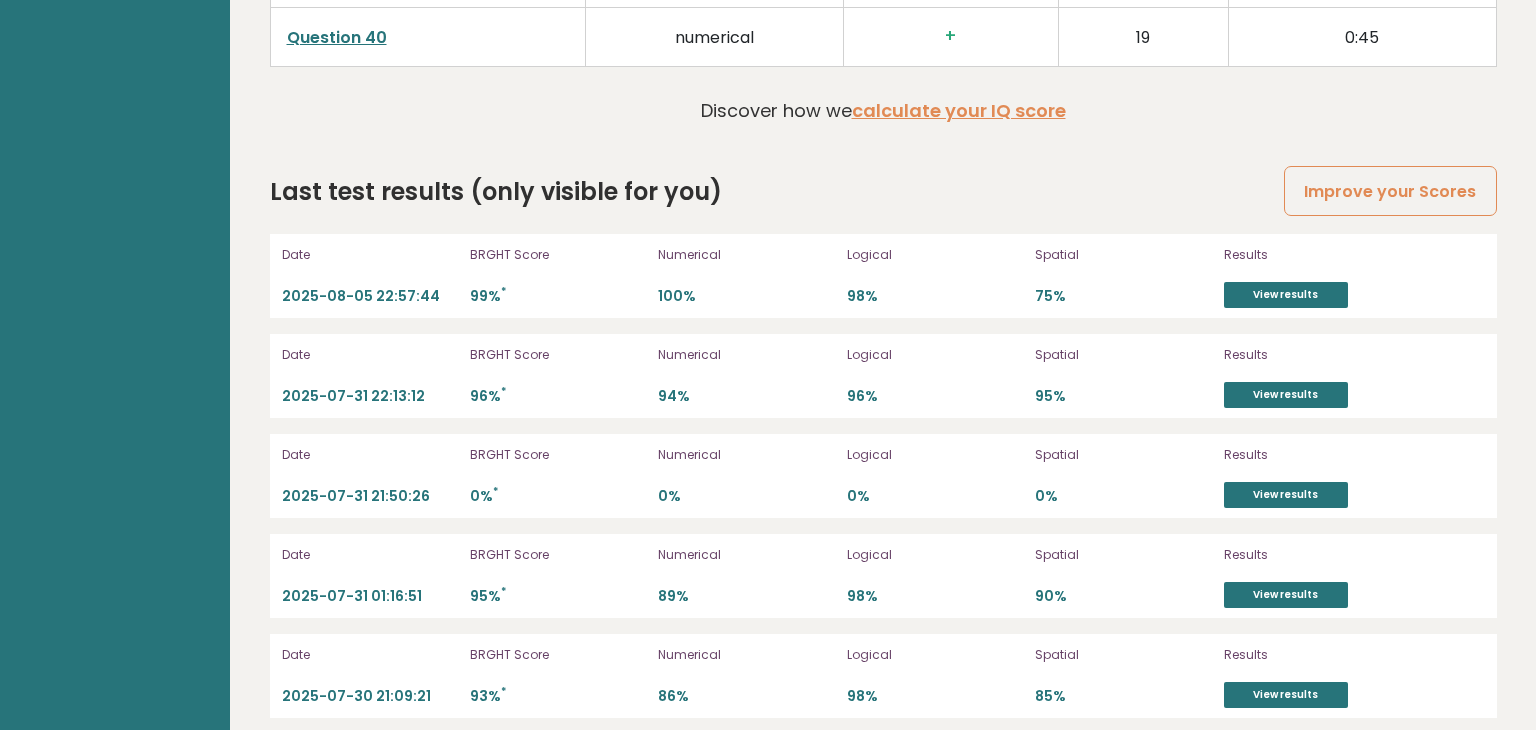 scroll, scrollTop: 5545, scrollLeft: 0, axis: vertical 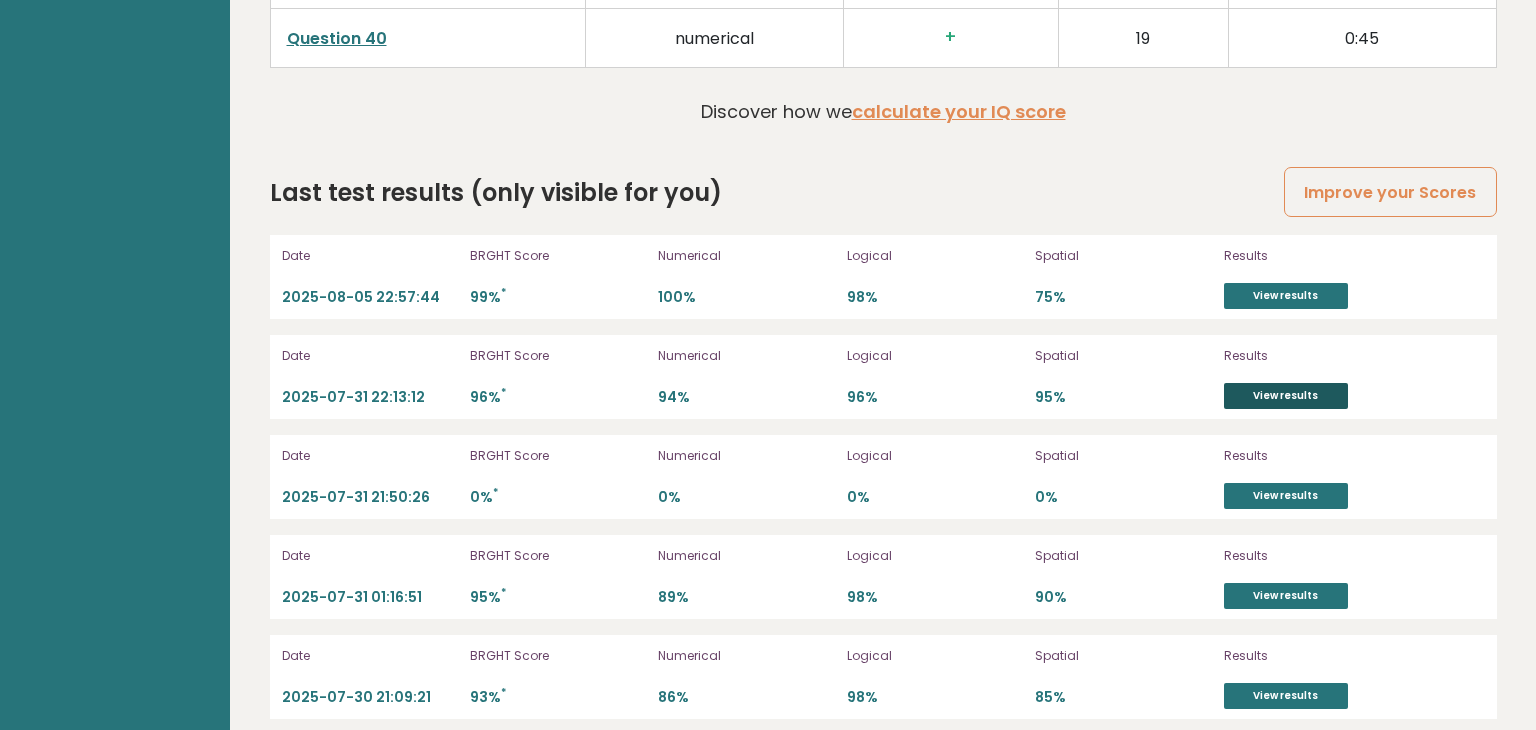 click on "View results" at bounding box center (1286, 396) 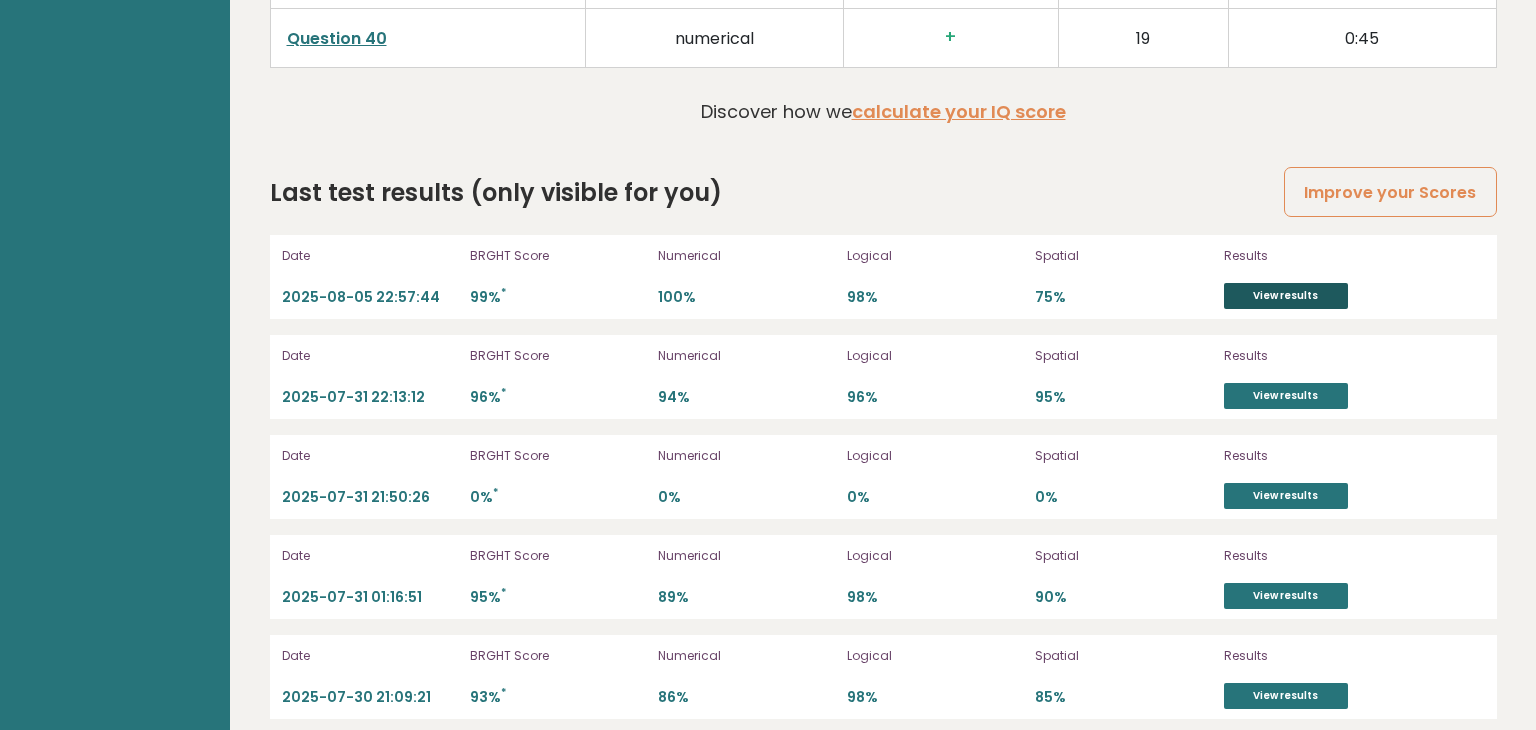 click on "View results" at bounding box center (1286, 296) 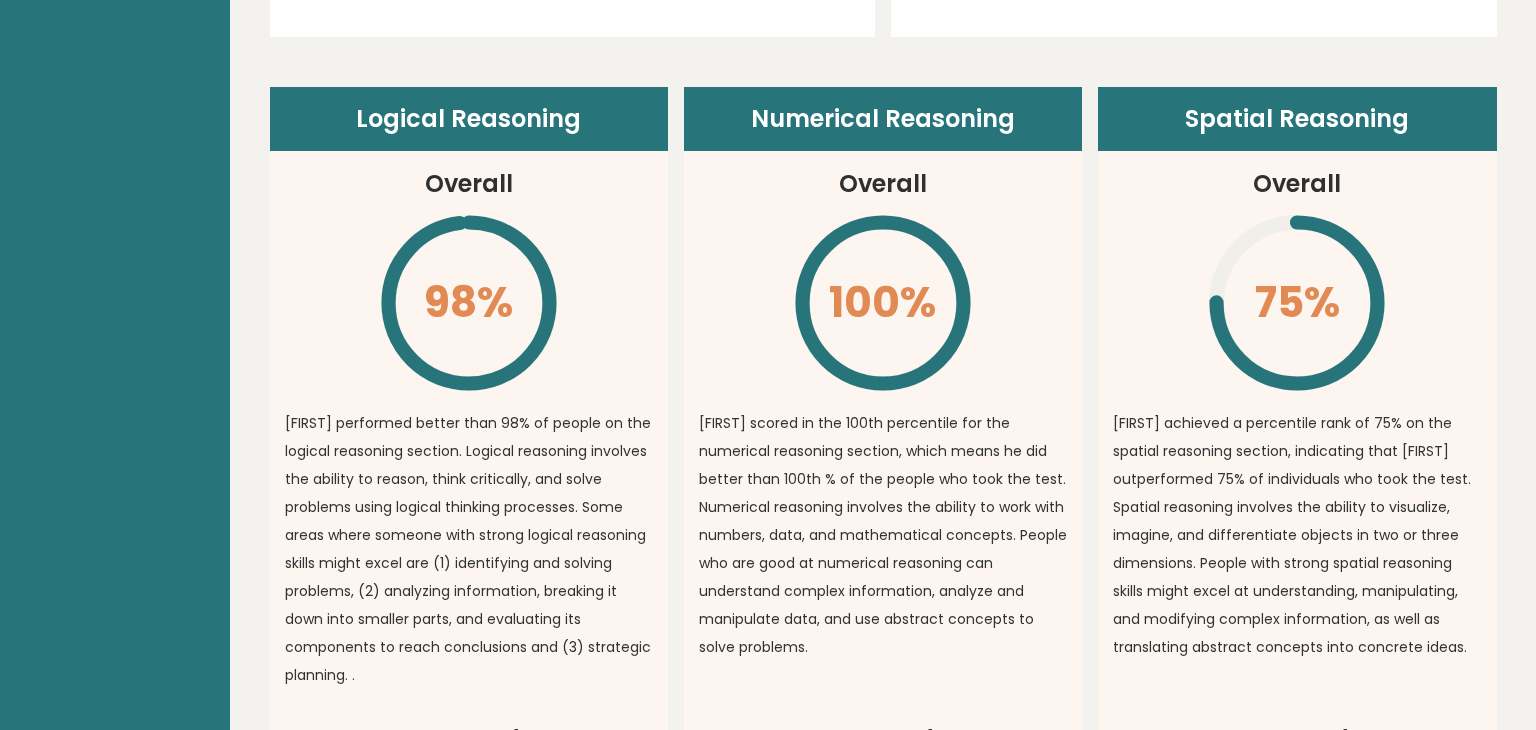 scroll, scrollTop: 1376, scrollLeft: 0, axis: vertical 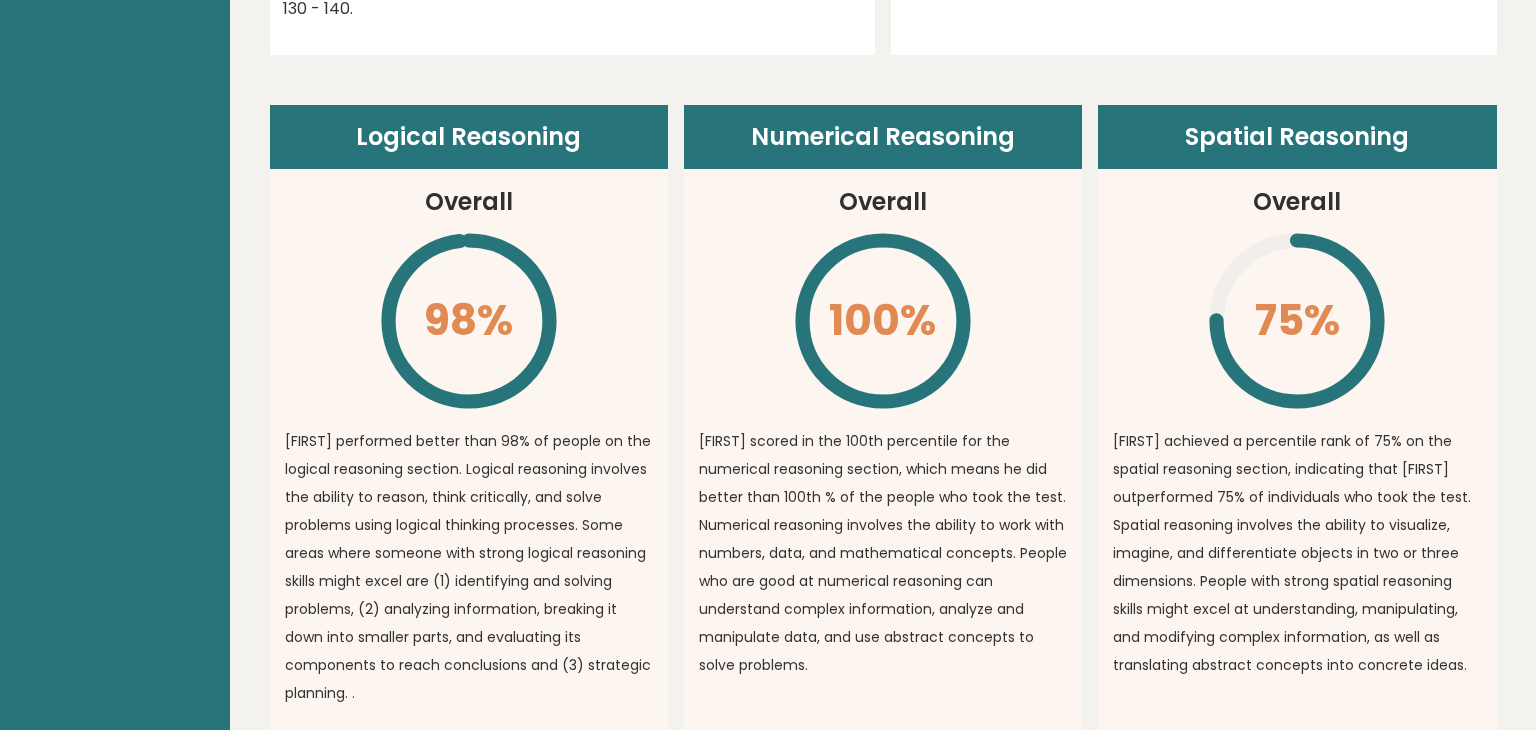click on "Oscar achieved a percentile rank of 75% on the spatial reasoning section, indicating that Oscar outperformed 75% of individuals who took the test. Spatial reasoning involves the ability to visualize, imagine, and differentiate objects in two or three dimensions. People with strong spatial reasoning skills might excel at understanding, manipulating, and modifying complex information, as well as translating abstract concepts into concrete ideas." at bounding box center [1297, 553] 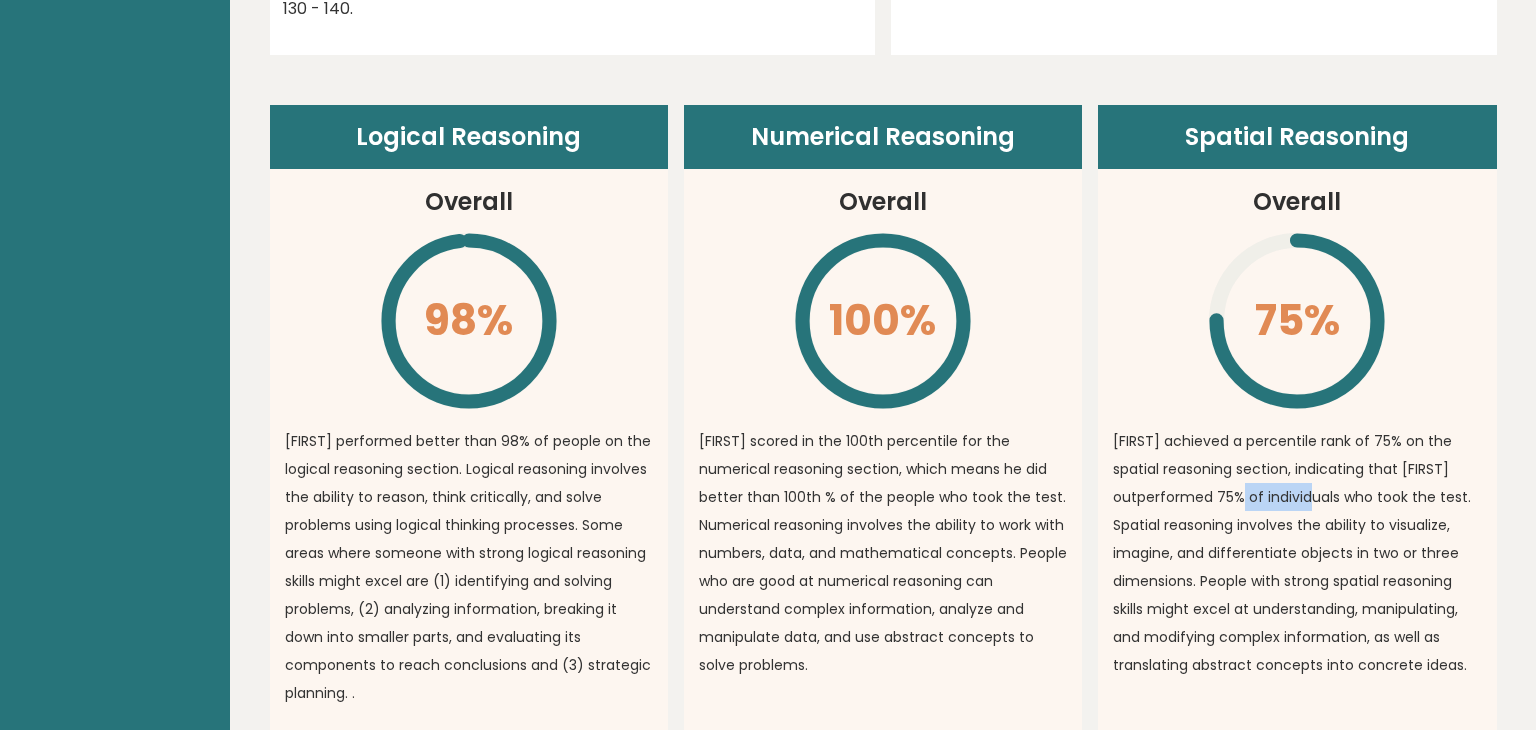 click on "Oscar achieved a percentile rank of 75% on the spatial reasoning section, indicating that Oscar outperformed 75% of individuals who took the test. Spatial reasoning involves the ability to visualize, imagine, and differentiate objects in two or three dimensions. People with strong spatial reasoning skills might excel at understanding, manipulating, and modifying complex information, as well as translating abstract concepts into concrete ideas." at bounding box center (1297, 553) 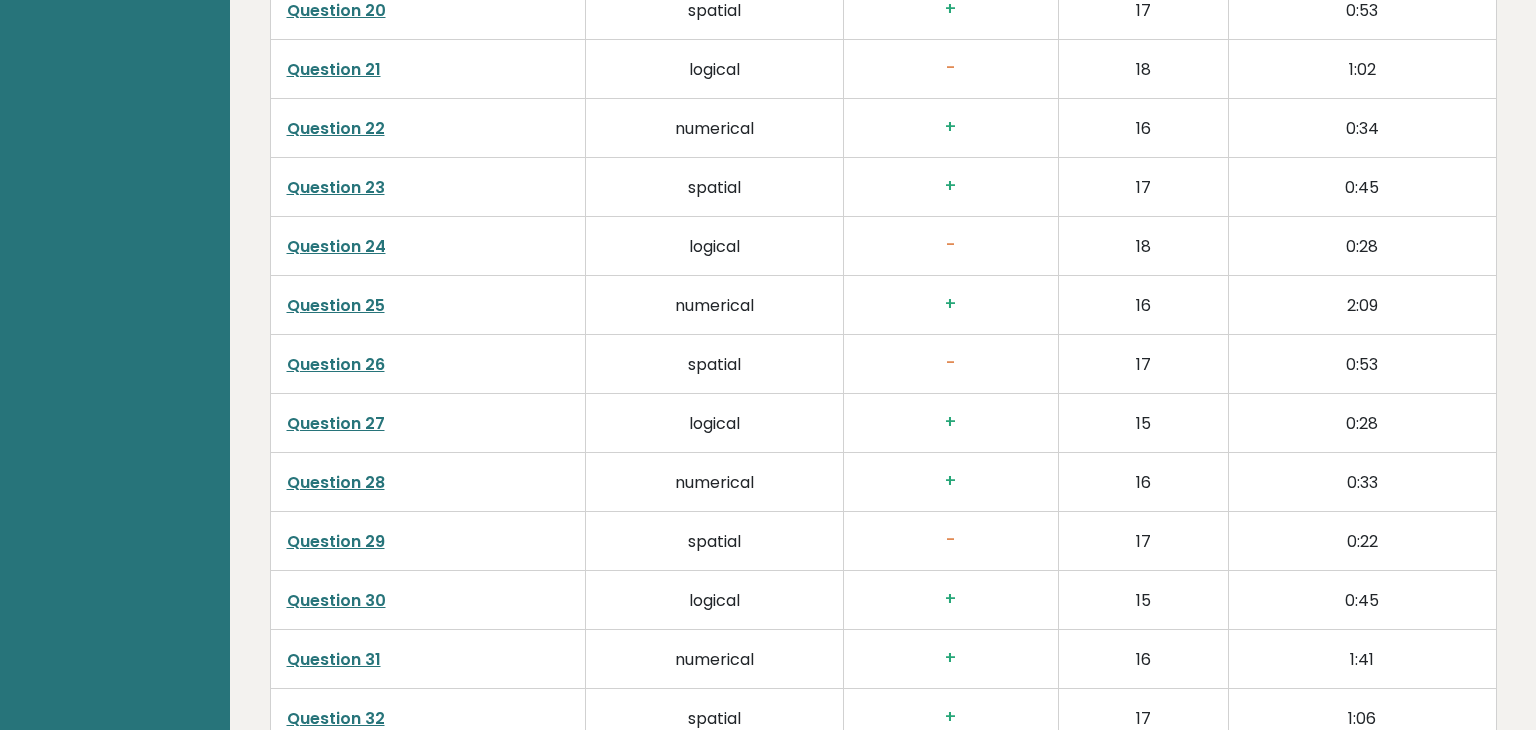 scroll, scrollTop: 5555, scrollLeft: 0, axis: vertical 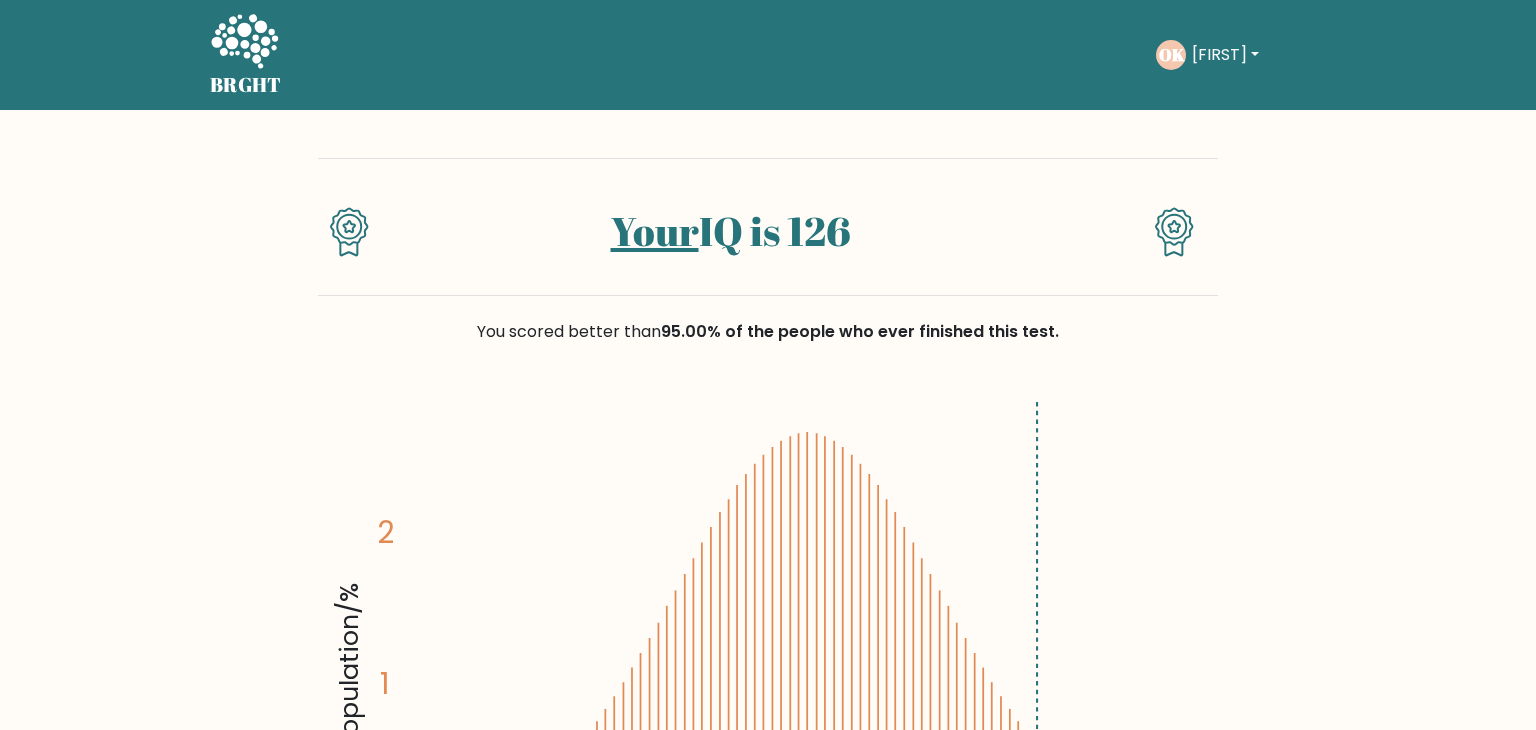 click on "95.00% of
the people who ever finished this test." at bounding box center (860, 331) 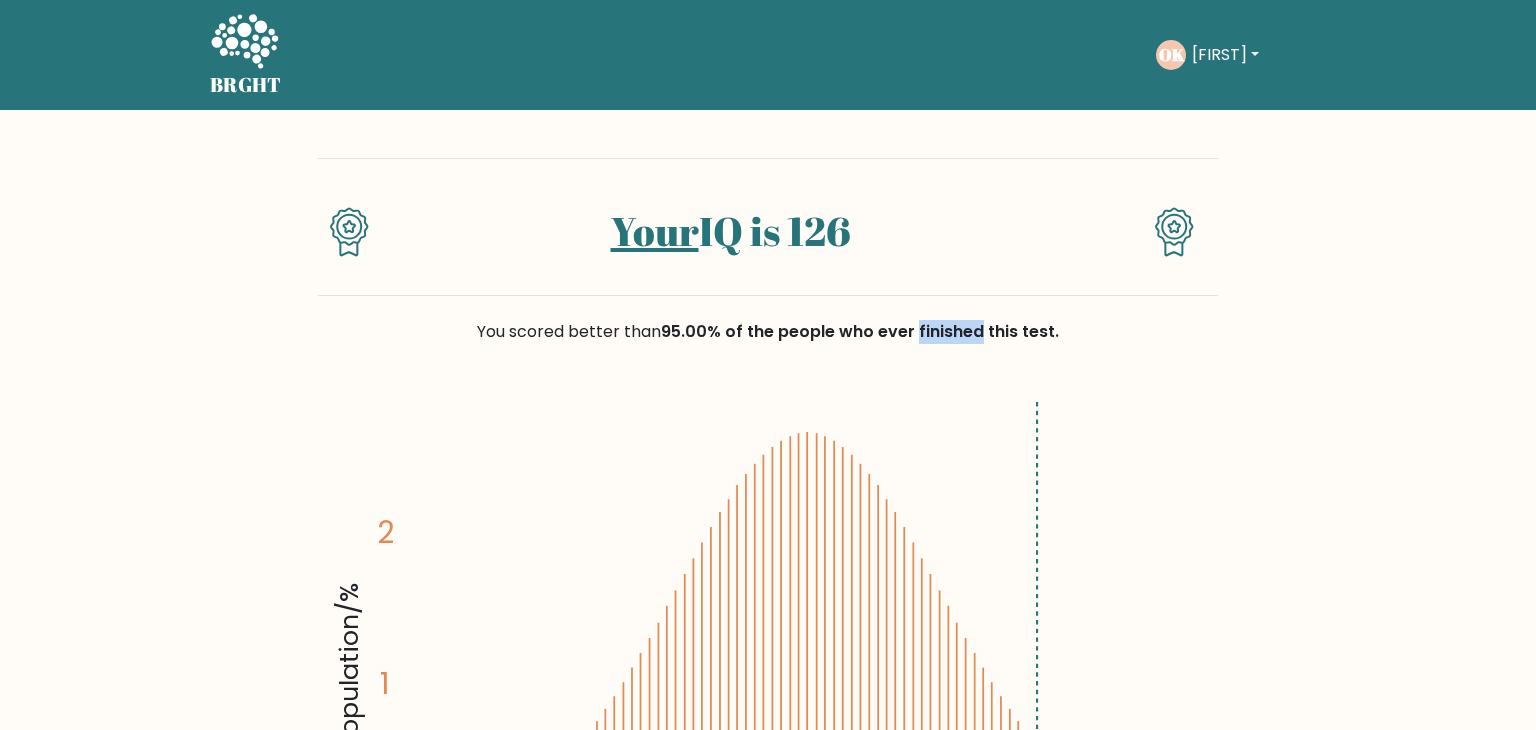 click on "95.00% of
the people who ever finished this test." at bounding box center [860, 331] 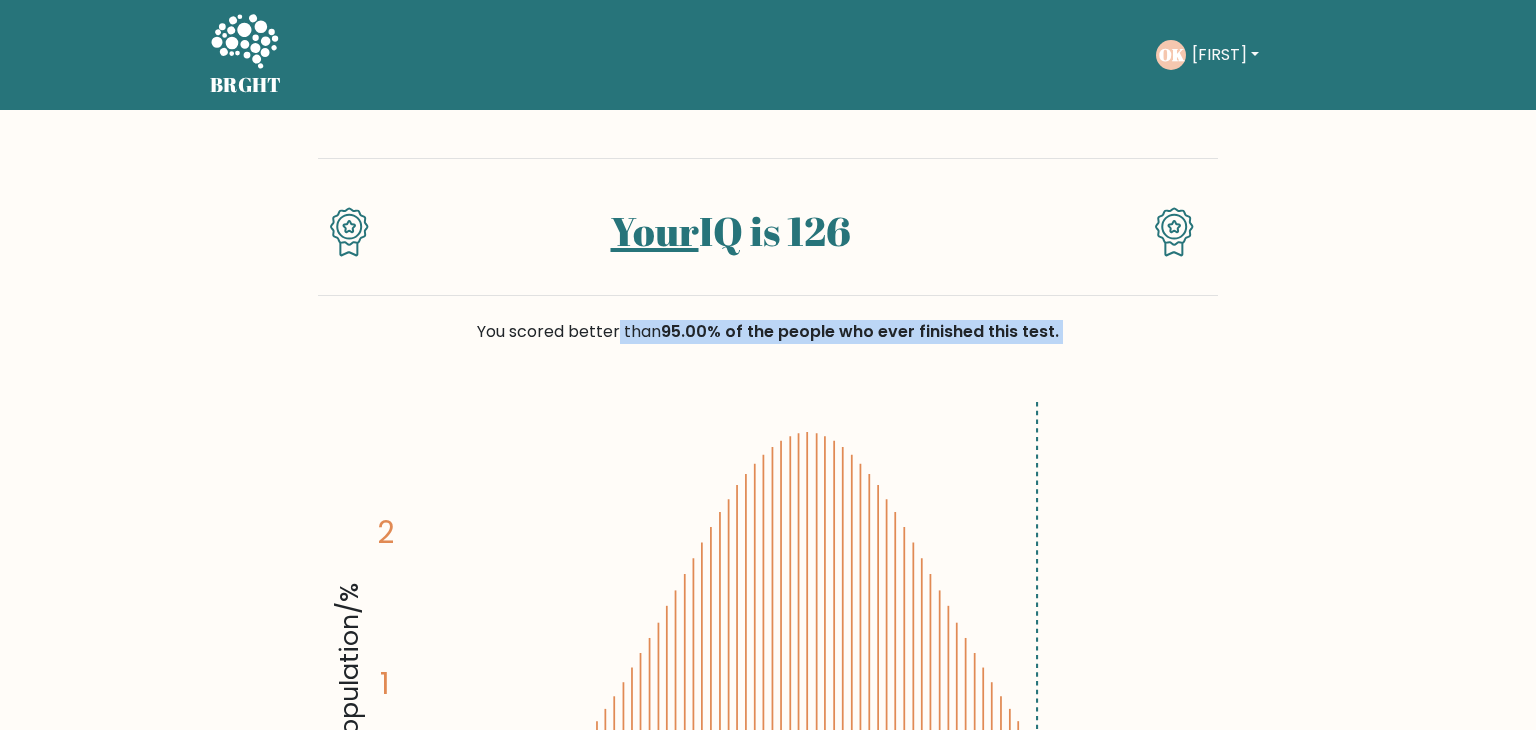 click on "95.00% of
the people who ever finished this test." at bounding box center (860, 331) 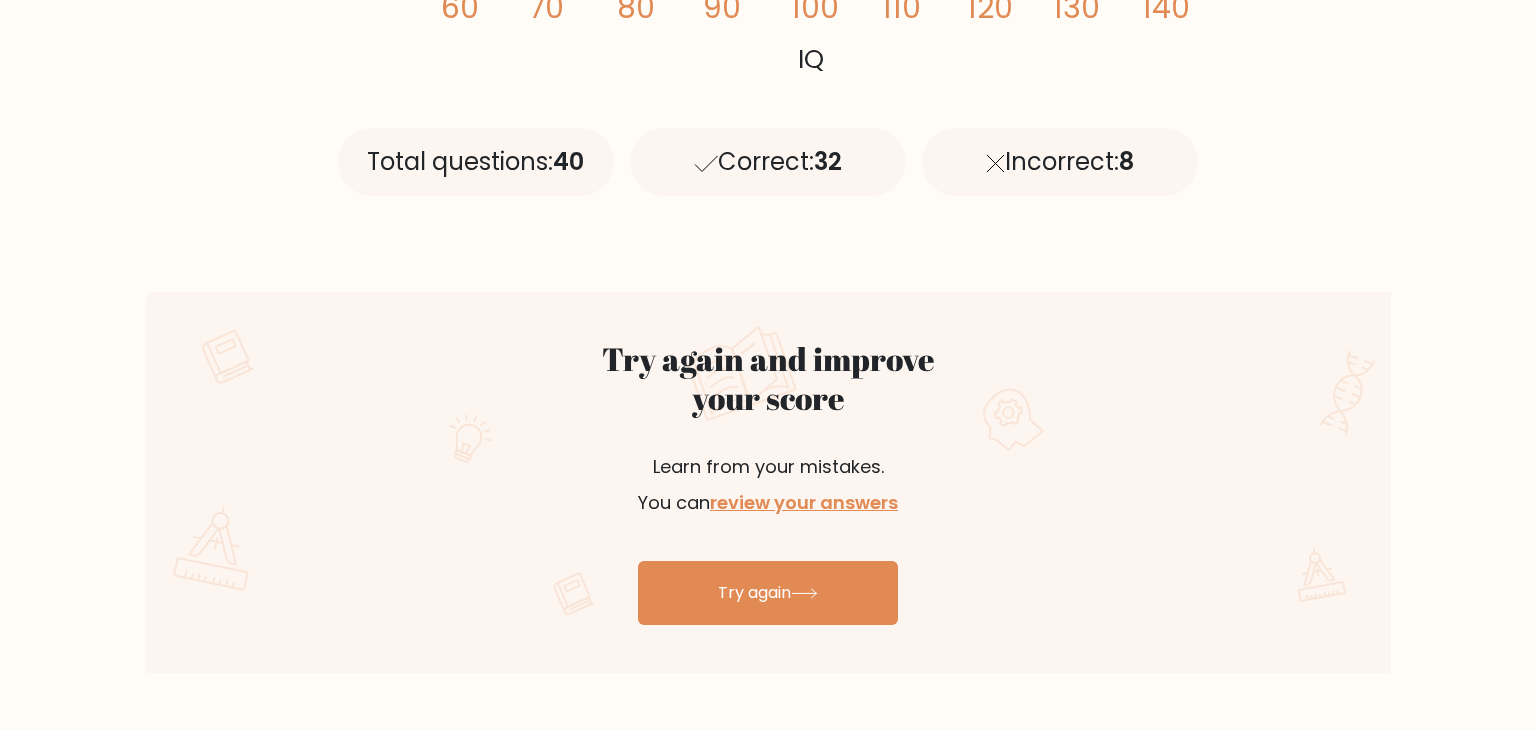 scroll, scrollTop: 859, scrollLeft: 0, axis: vertical 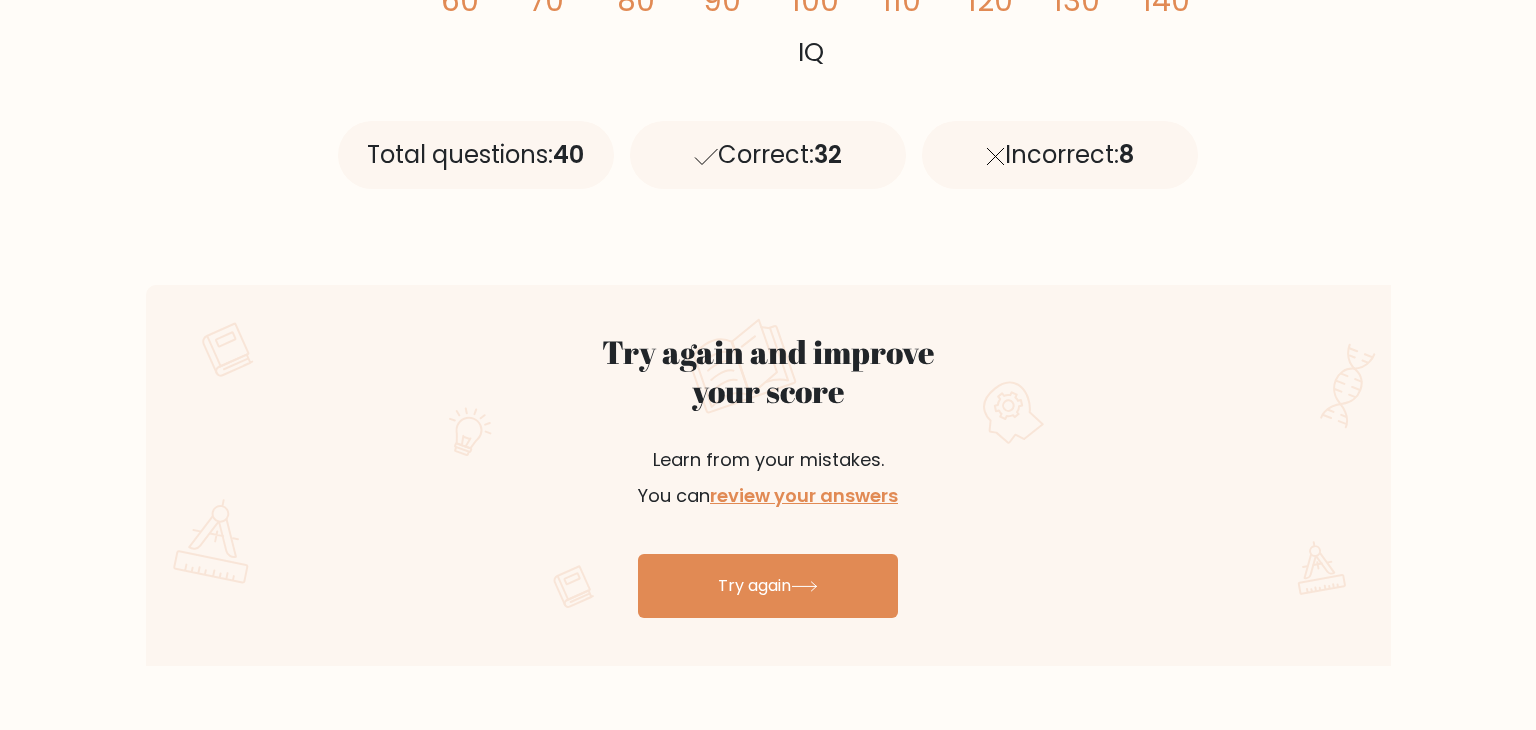 click on "Try again and improve  your score" at bounding box center (768, 371) 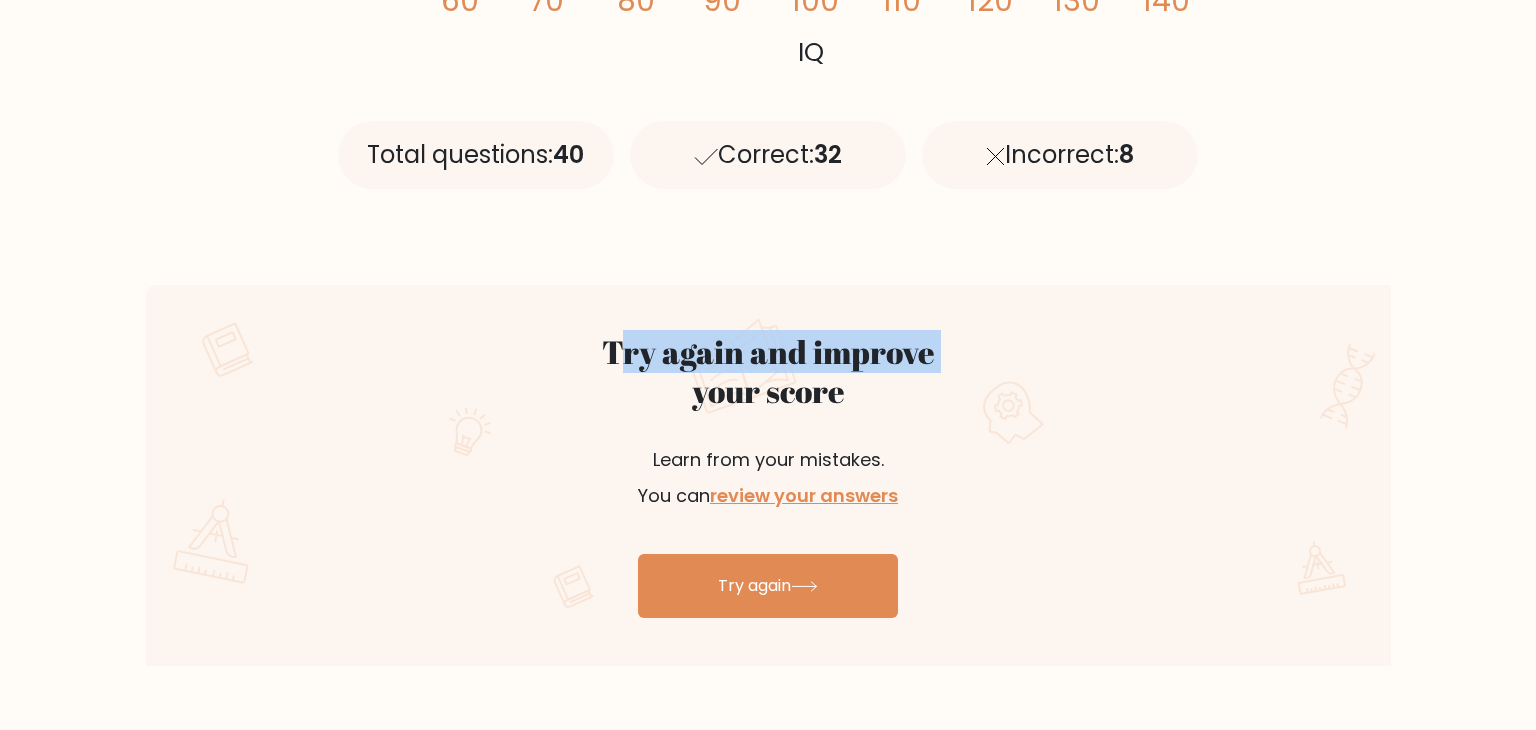 click on "Try again and improve  your score" at bounding box center (768, 371) 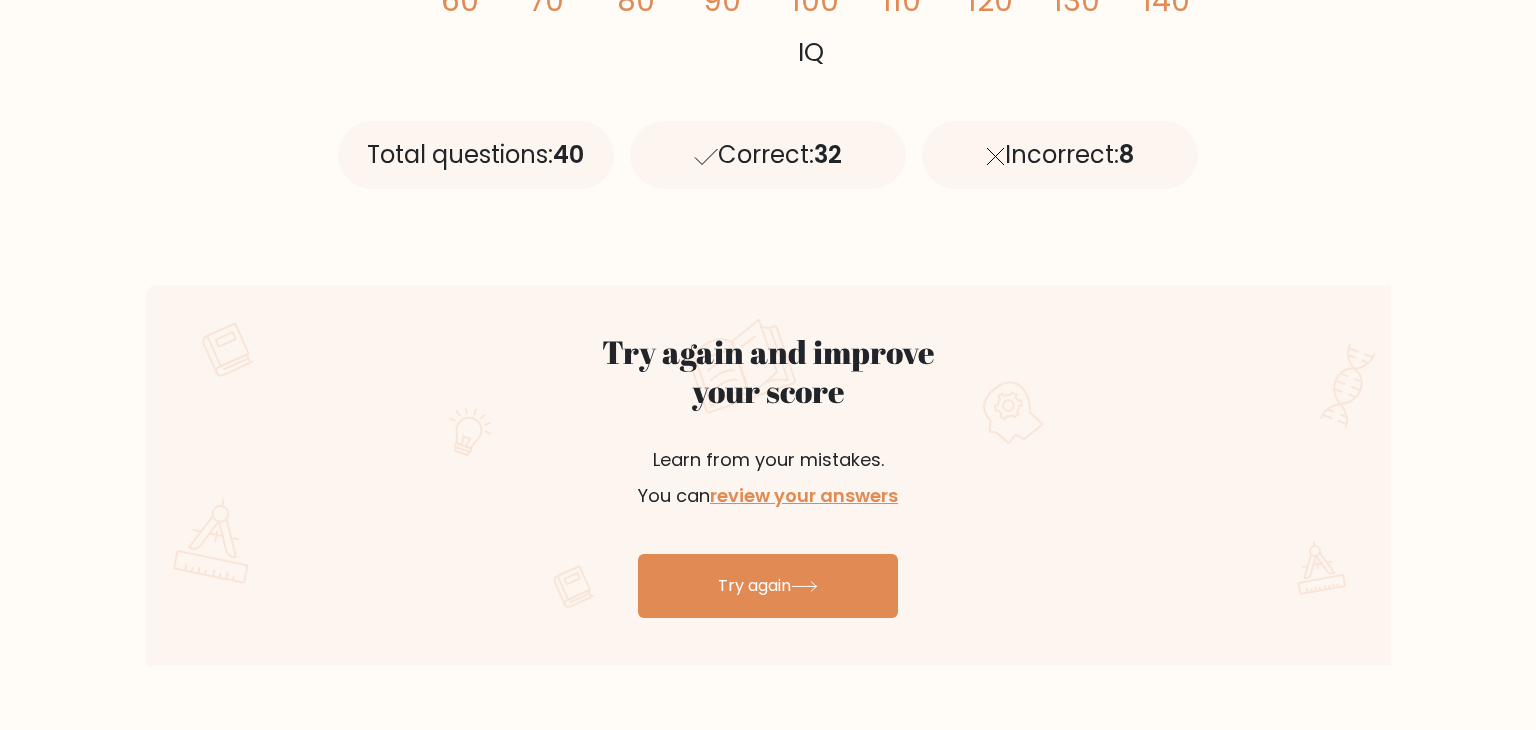 click on "Try again and improve  your score" at bounding box center [768, 371] 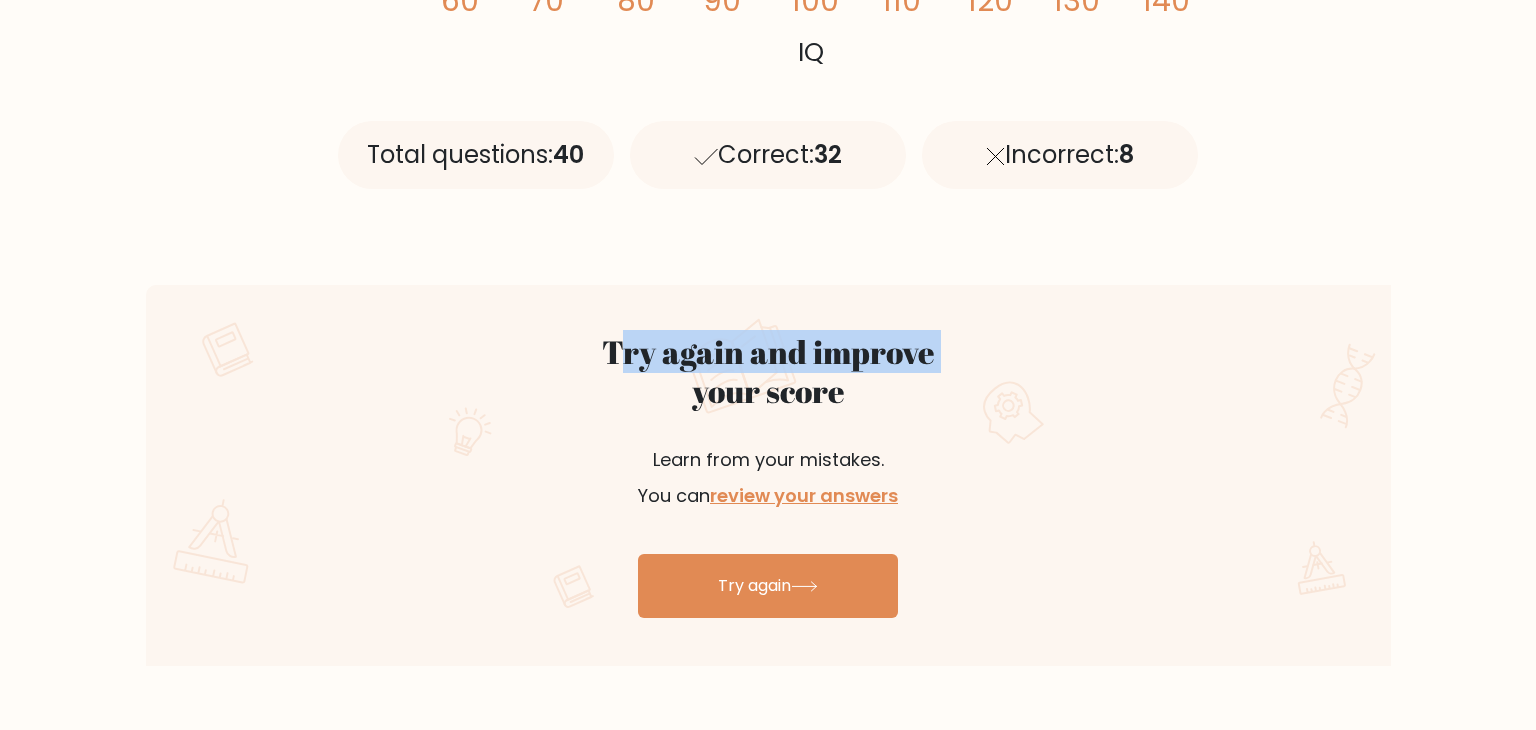 click on "Try again and improve  your score" at bounding box center (768, 371) 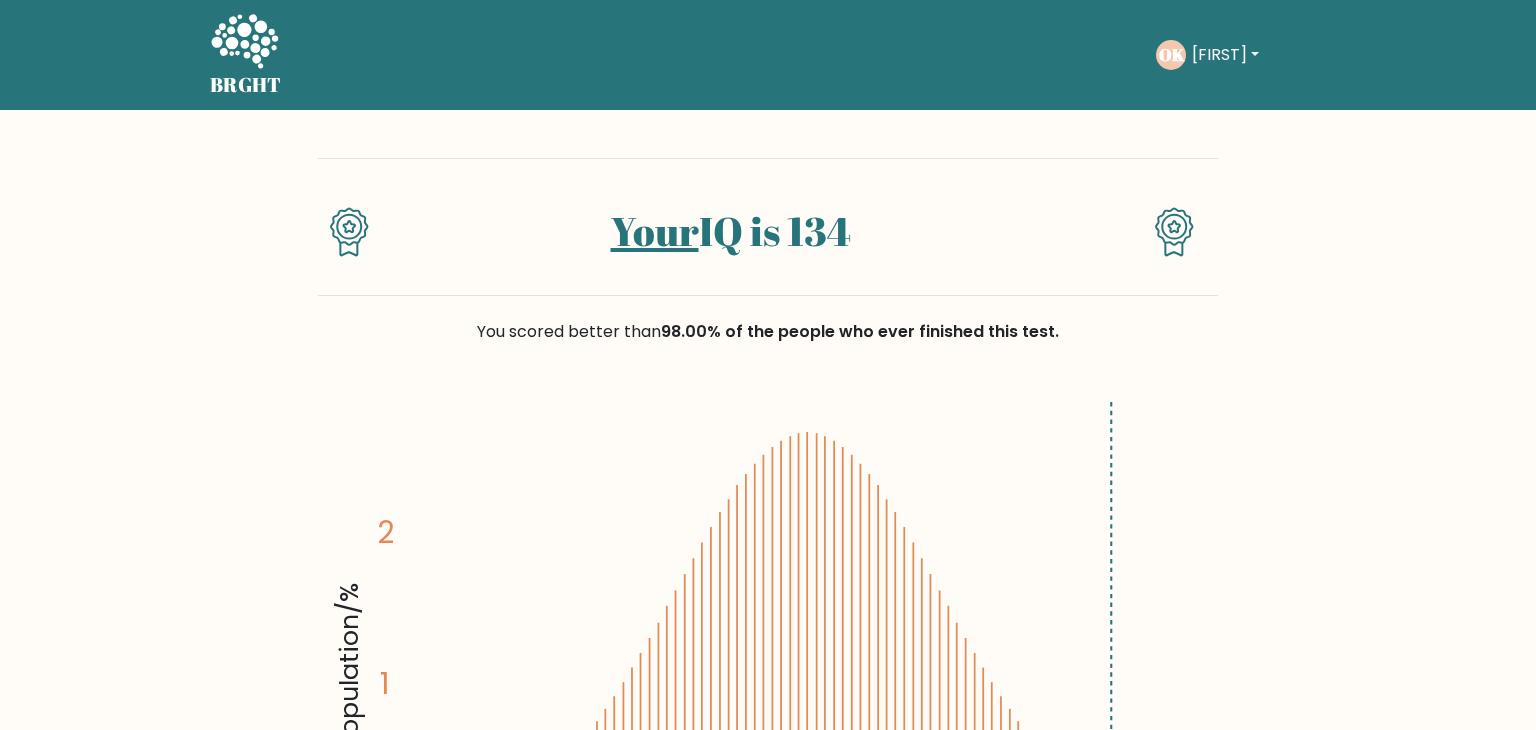 scroll, scrollTop: 0, scrollLeft: 0, axis: both 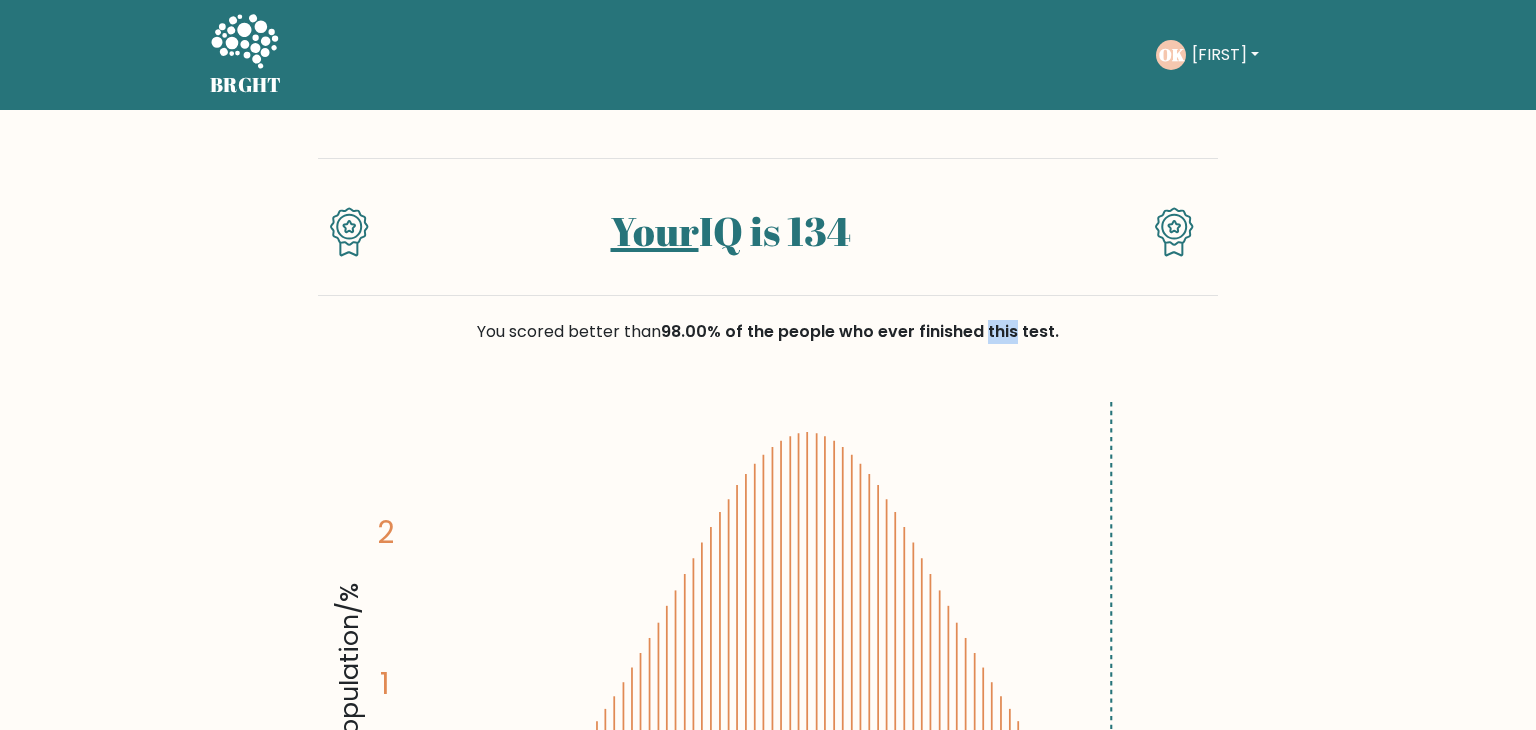 click on "98.00% of
the people who ever finished this test." at bounding box center (860, 331) 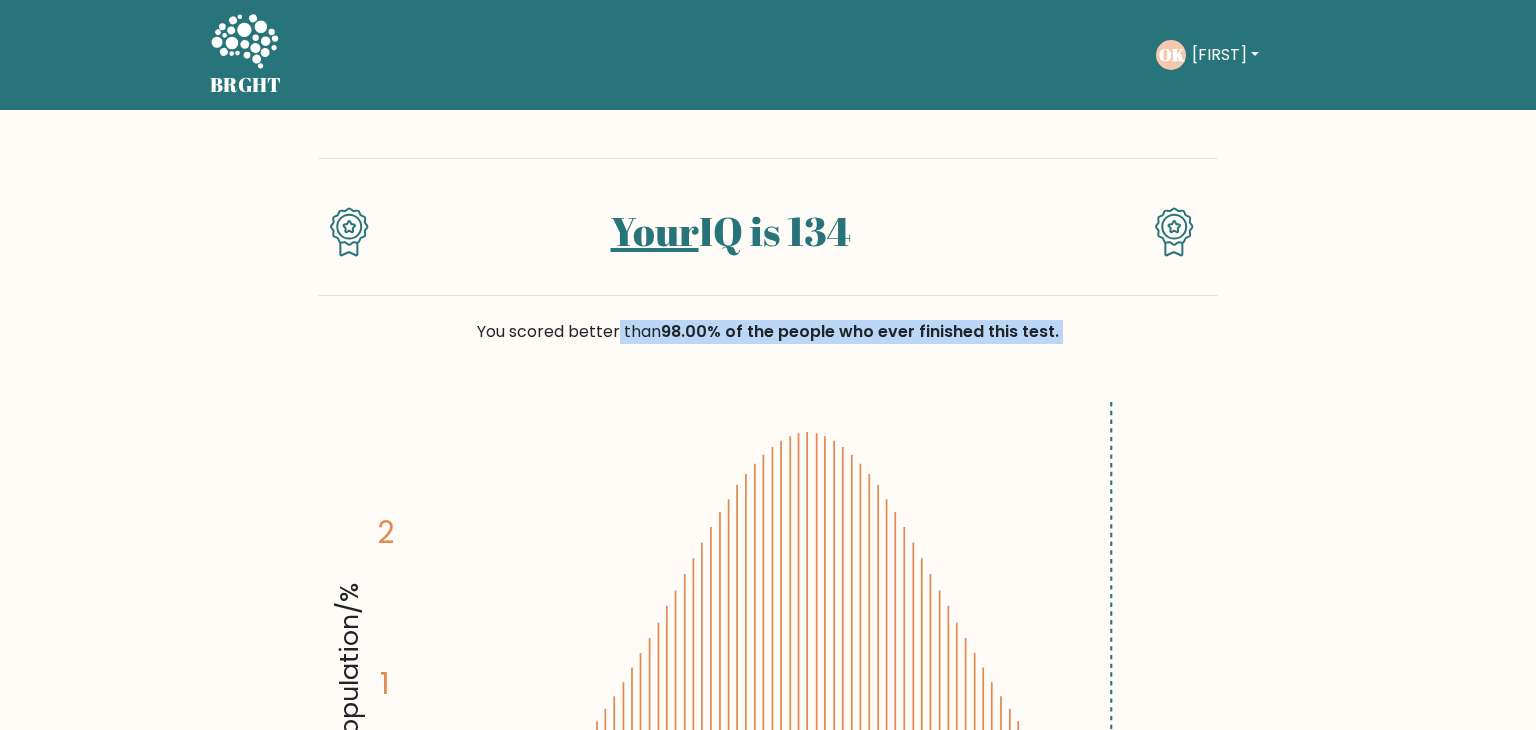 click on "98.00% of
the people who ever finished this test." at bounding box center (860, 331) 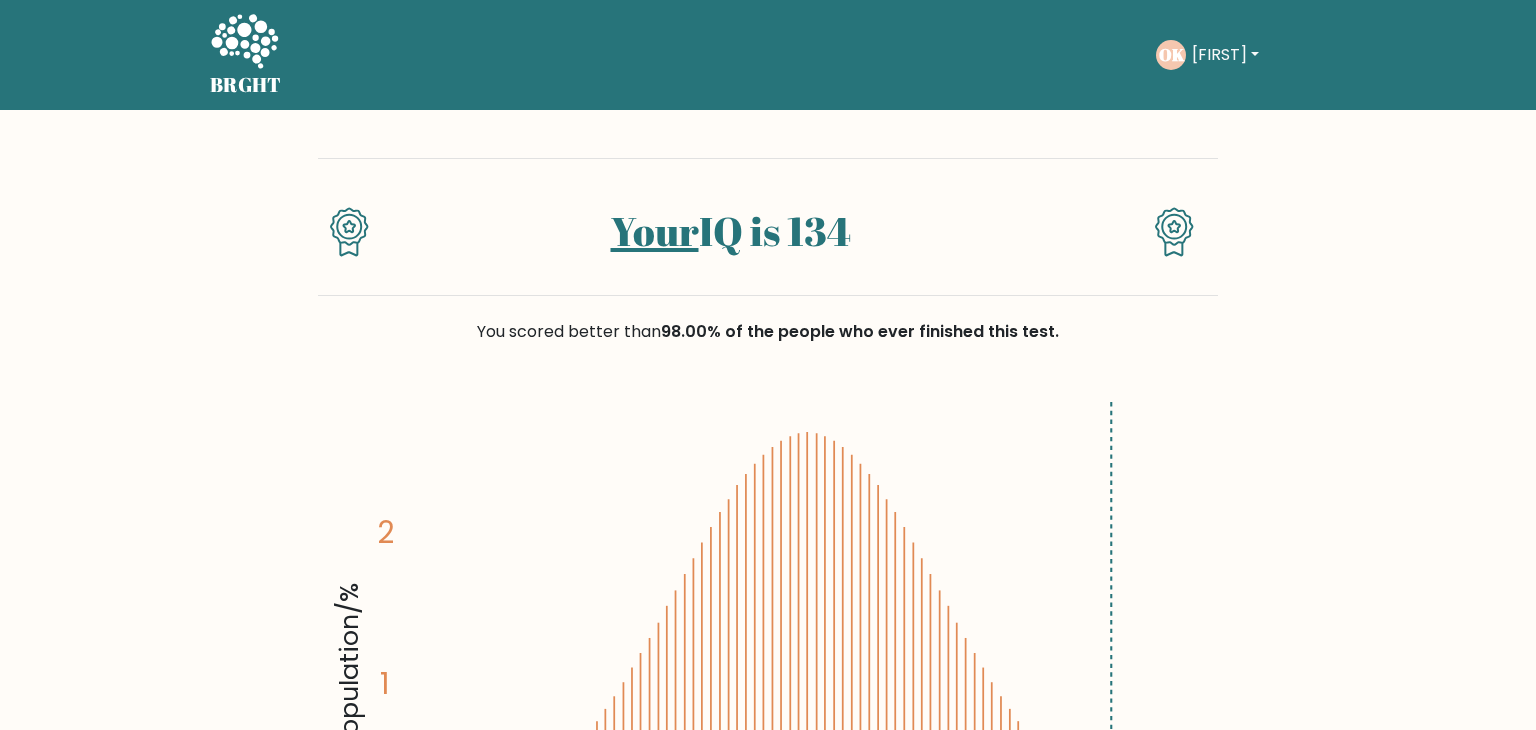 click on "98.00% of
the people who ever finished this test." at bounding box center [860, 331] 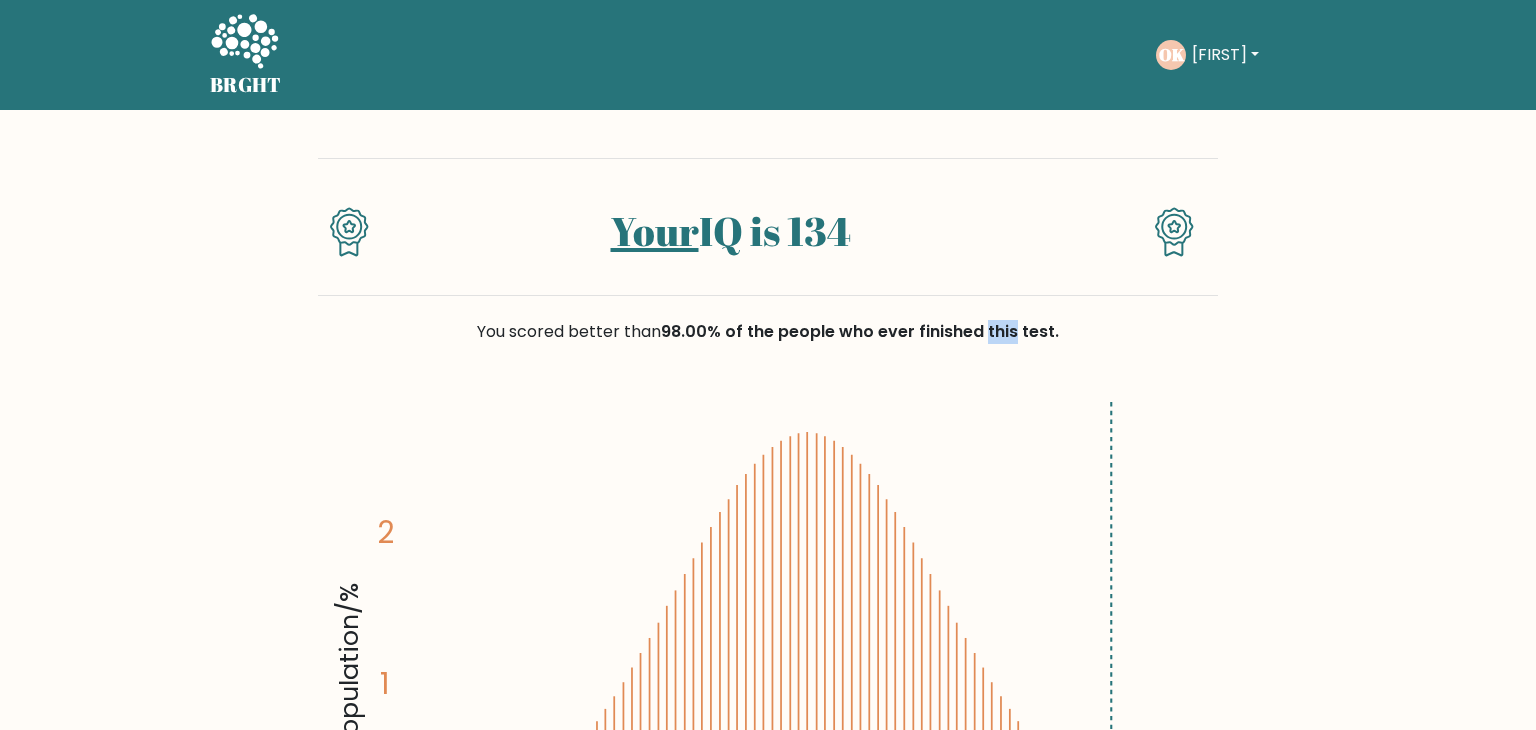 click on "98.00% of
the people who ever finished this test." at bounding box center (860, 331) 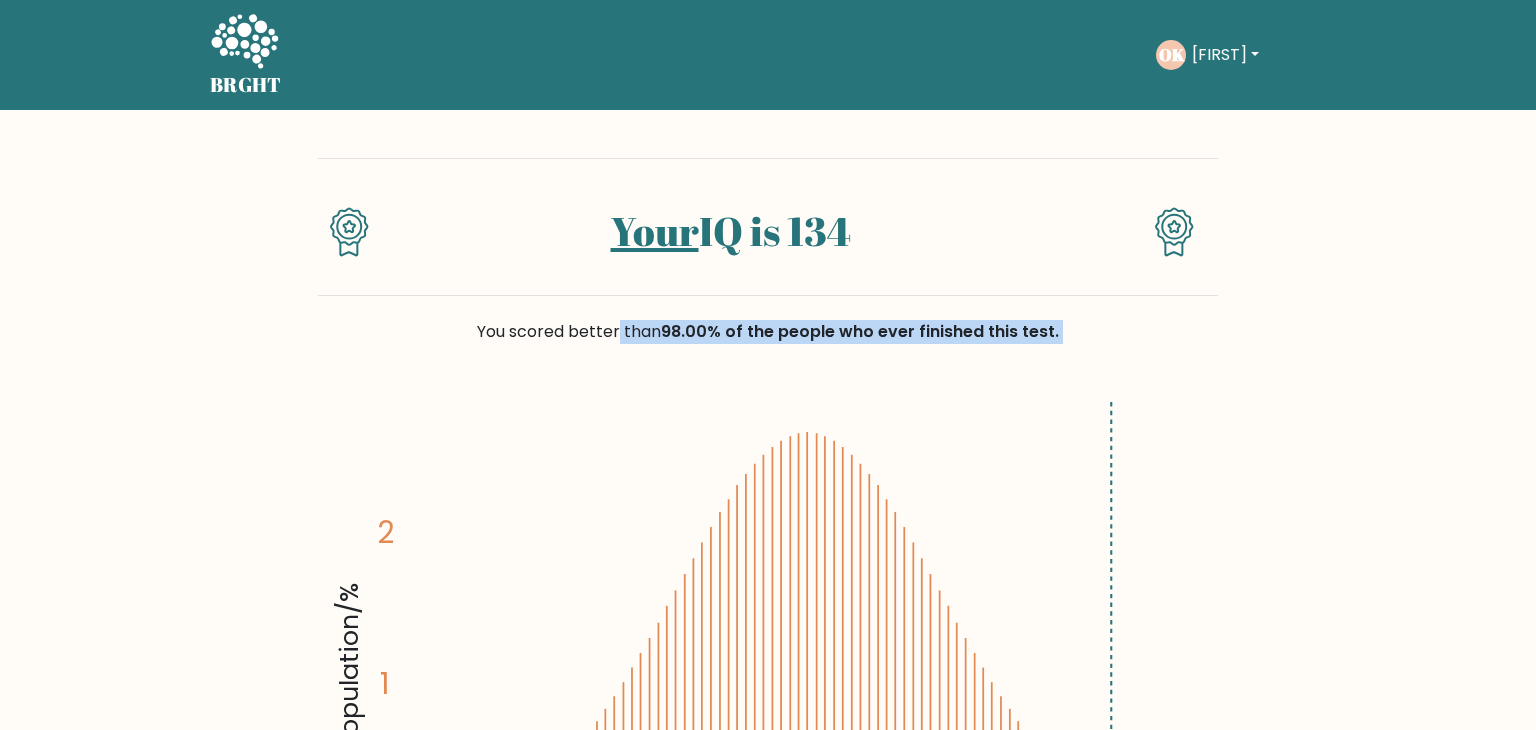 click on "98.00% of
the people who ever finished this test." at bounding box center (860, 331) 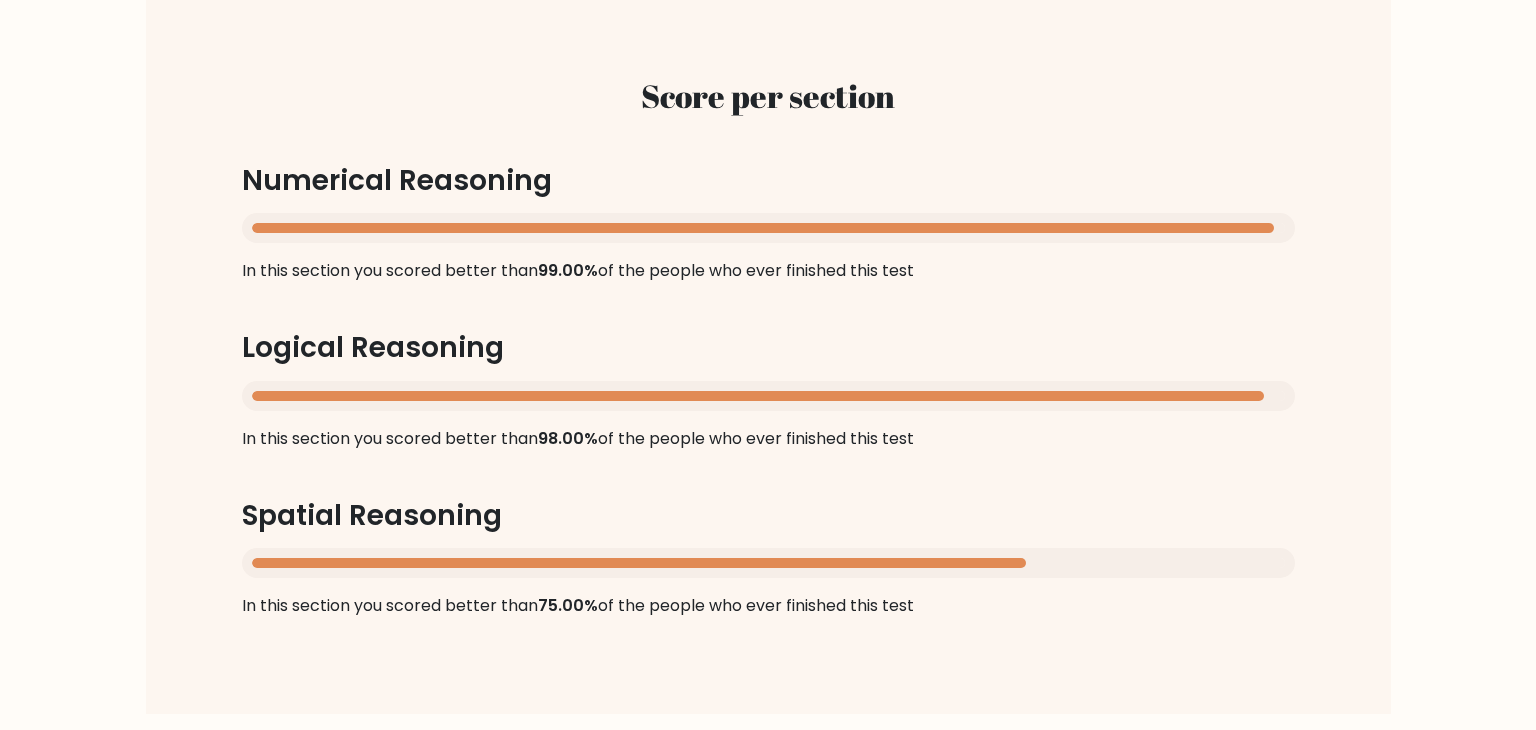 scroll, scrollTop: 1937, scrollLeft: 0, axis: vertical 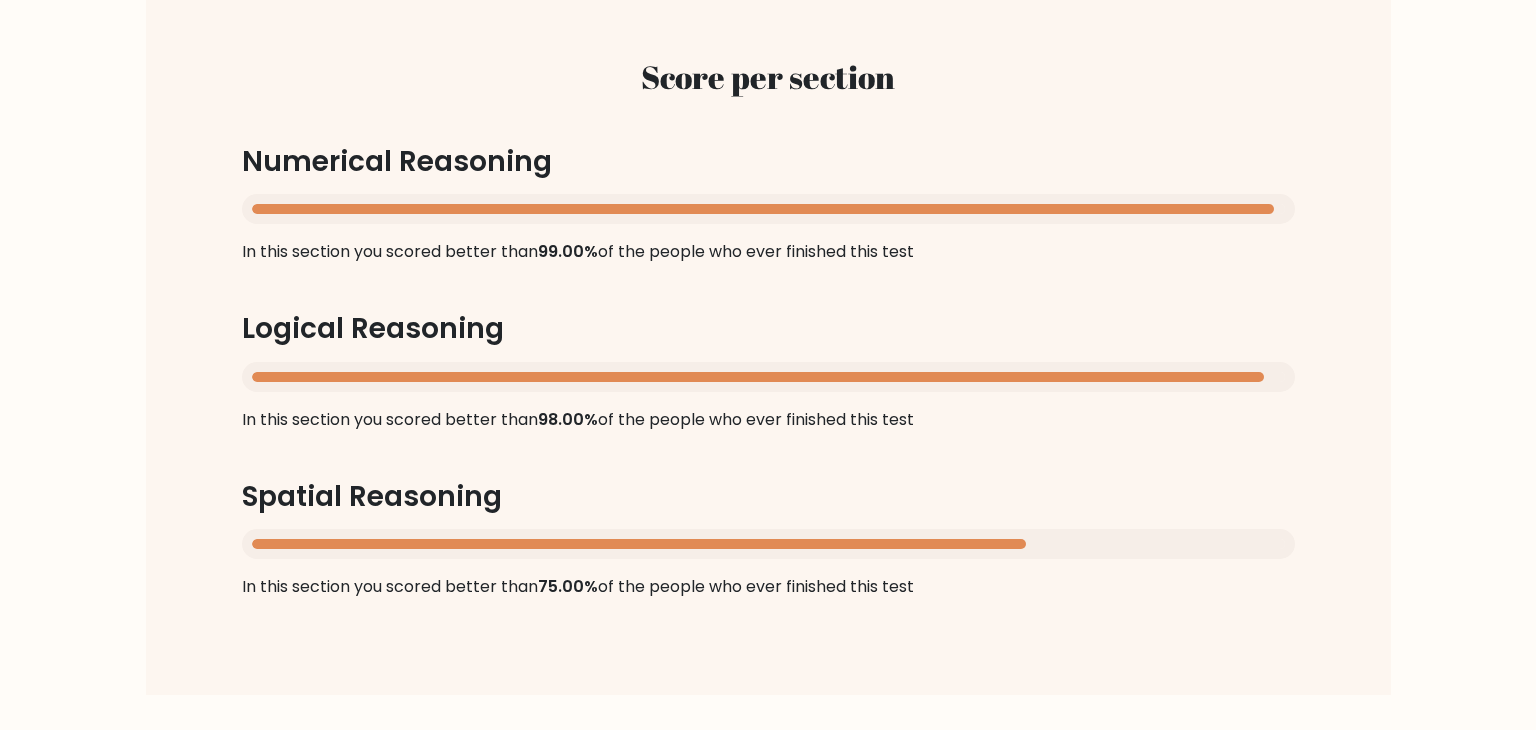 click on "Score per section
Numerical Reasoning
In this section you scored better than  99.00%  of the people who ever
finished this test
Logical Reasoning
In this section you scored better than  98.00%  of the people who ever
finished this test
Spatial Reasoning
In this section you scored better than  75.00%  of the people who ever
finished this test" at bounding box center [768, 328] 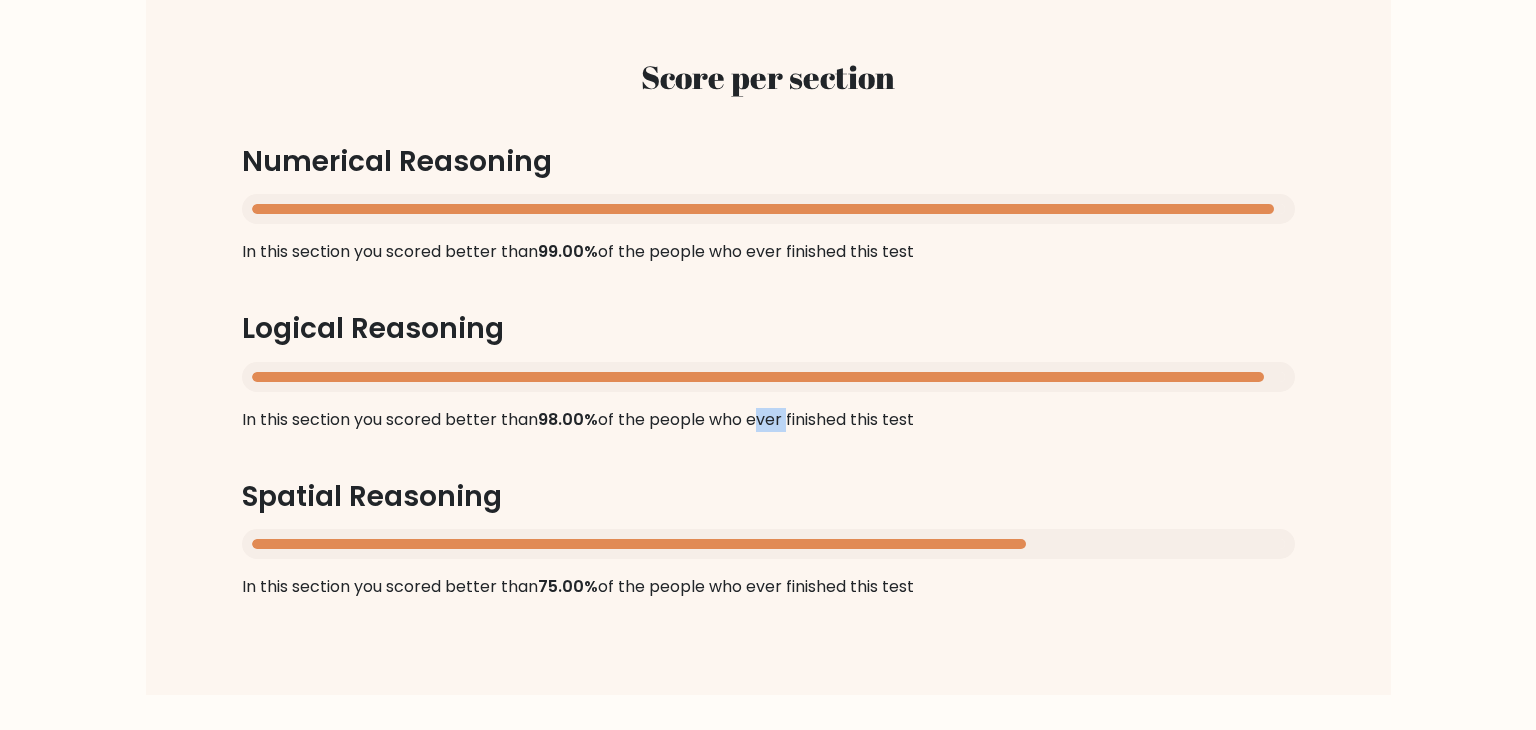 click on "Score per section
Numerical Reasoning
In this section you scored better than  99.00%  of the people who ever
finished this test
Logical Reasoning
In this section you scored better than  98.00%  of the people who ever
finished this test
Spatial Reasoning
In this section you scored better than  75.00%  of the people who ever
finished this test" at bounding box center (768, 328) 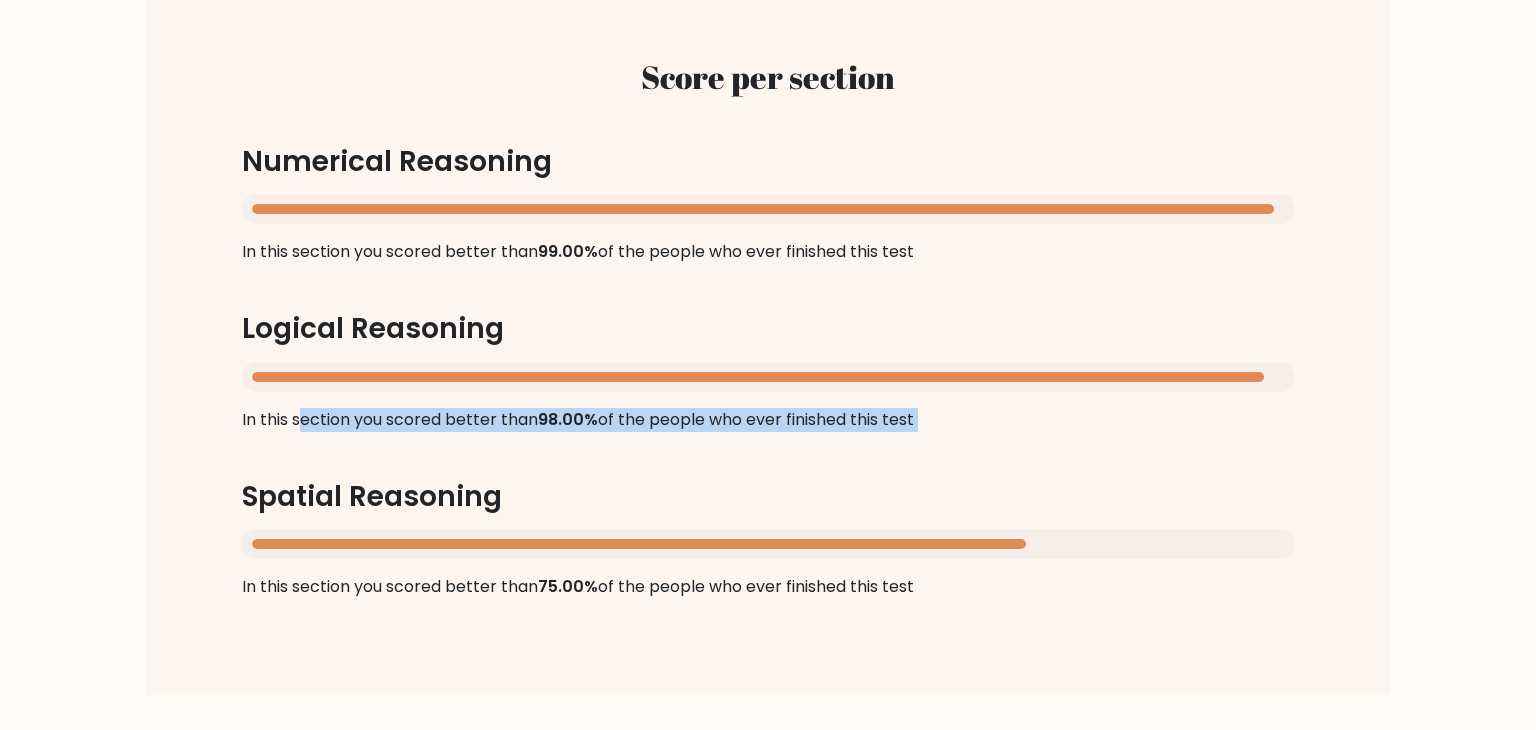 click on "Score per section
Numerical Reasoning
In this section you scored better than  99.00%  of the people who ever
finished this test
Logical Reasoning
In this section you scored better than  98.00%  of the people who ever
finished this test
Spatial Reasoning
In this section you scored better than  75.00%  of the people who ever
finished this test" at bounding box center [768, 328] 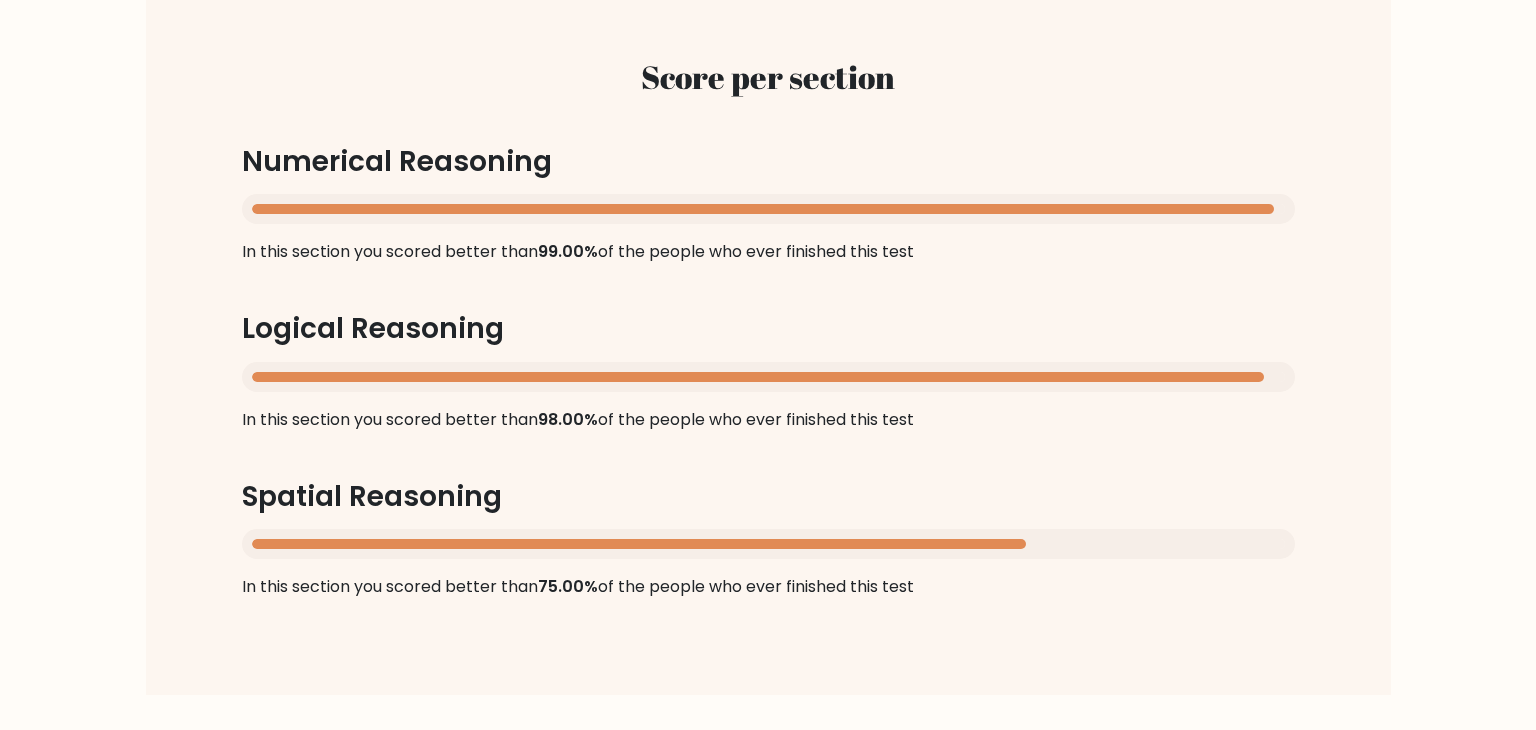 click on "Score per section
Numerical Reasoning
In this section you scored better than  99.00%  of the people who ever
finished this test
Logical Reasoning
In this section you scored better than  98.00%  of the people who ever
finished this test
Spatial Reasoning
In this section you scored better than  75.00%  of the people who ever
finished this test" at bounding box center (768, 328) 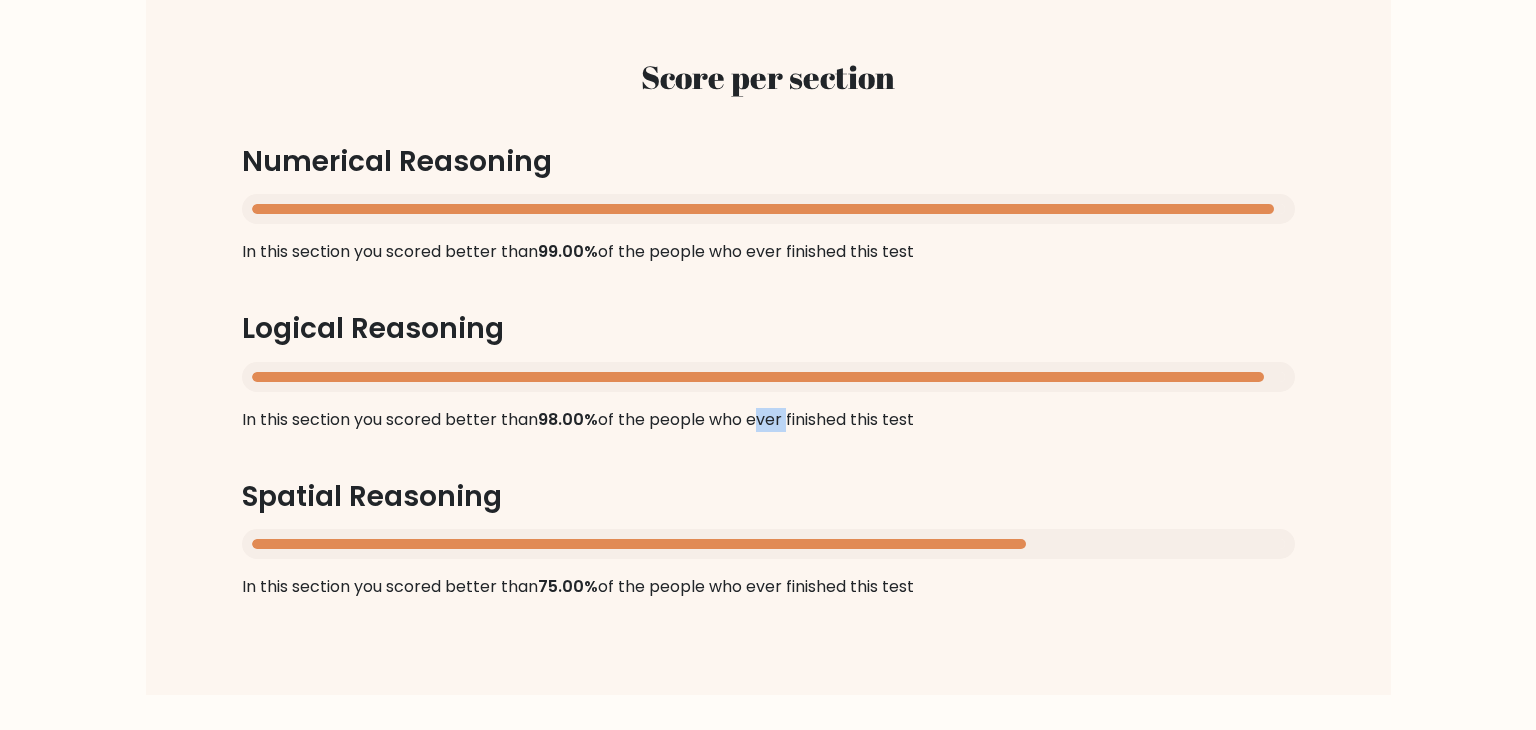 click on "Score per section
Numerical Reasoning
In this section you scored better than  99.00%  of the people who ever
finished this test
Logical Reasoning
In this section you scored better than  98.00%  of the people who ever
finished this test
Spatial Reasoning
In this section you scored better than  75.00%  of the people who ever
finished this test" at bounding box center [768, 328] 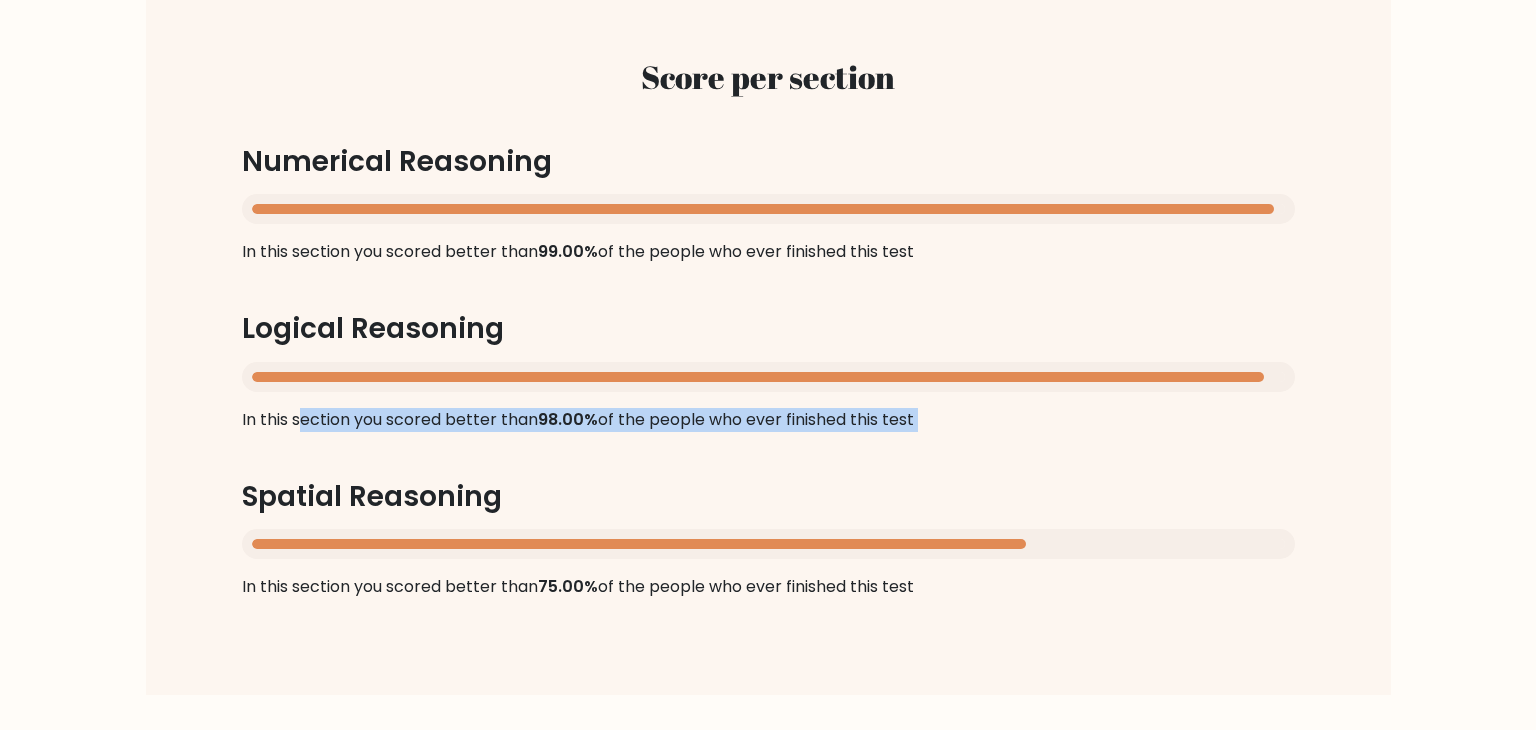 click on "Score per section
Numerical Reasoning
In this section you scored better than  99.00%  of the people who ever
finished this test
Logical Reasoning
In this section you scored better than  98.00%  of the people who ever
finished this test
Spatial Reasoning
In this section you scored better than  75.00%  of the people who ever
finished this test" at bounding box center [768, 328] 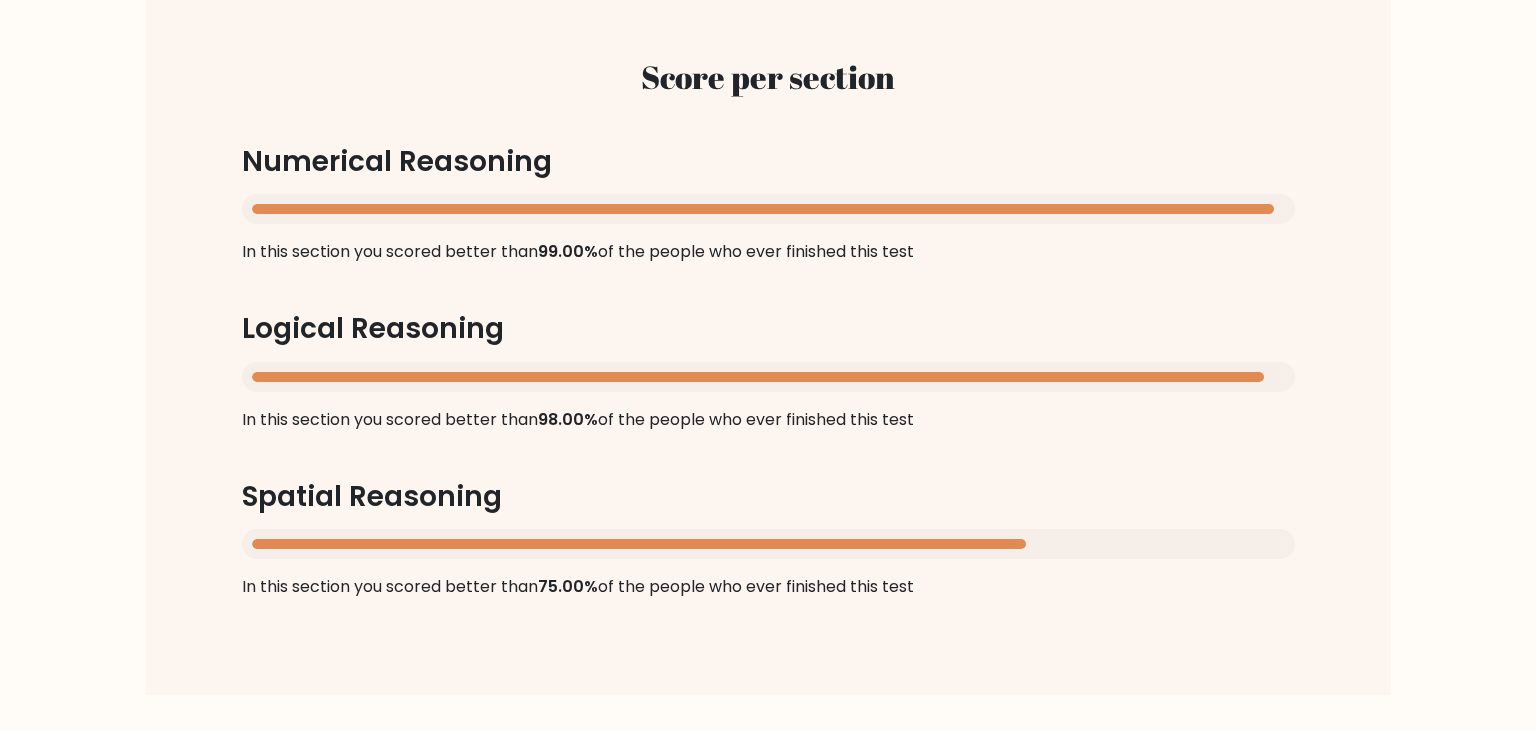 click on "Score per section
Numerical Reasoning
In this section you scored better than  99.00%  of the people who ever
finished this test
Logical Reasoning
In this section you scored better than  98.00%  of the people who ever
finished this test
Spatial Reasoning
In this section you scored better than  75.00%  of the people who ever
finished this test" at bounding box center [768, 328] 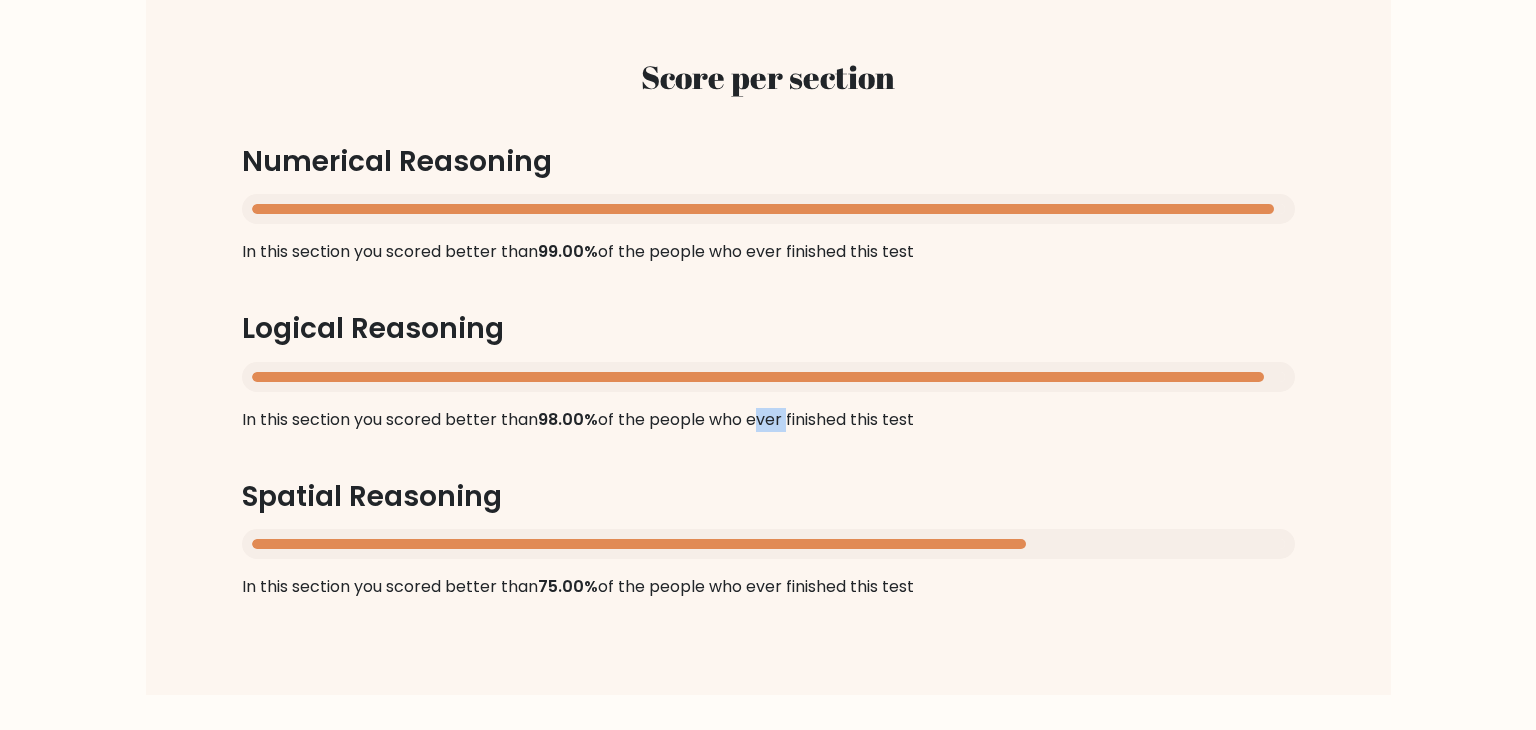 click on "Score per section
Numerical Reasoning
In this section you scored better than  99.00%  of the people who ever
finished this test
Logical Reasoning
In this section you scored better than  98.00%  of the people who ever
finished this test
Spatial Reasoning
In this section you scored better than  75.00%  of the people who ever
finished this test" at bounding box center (768, 328) 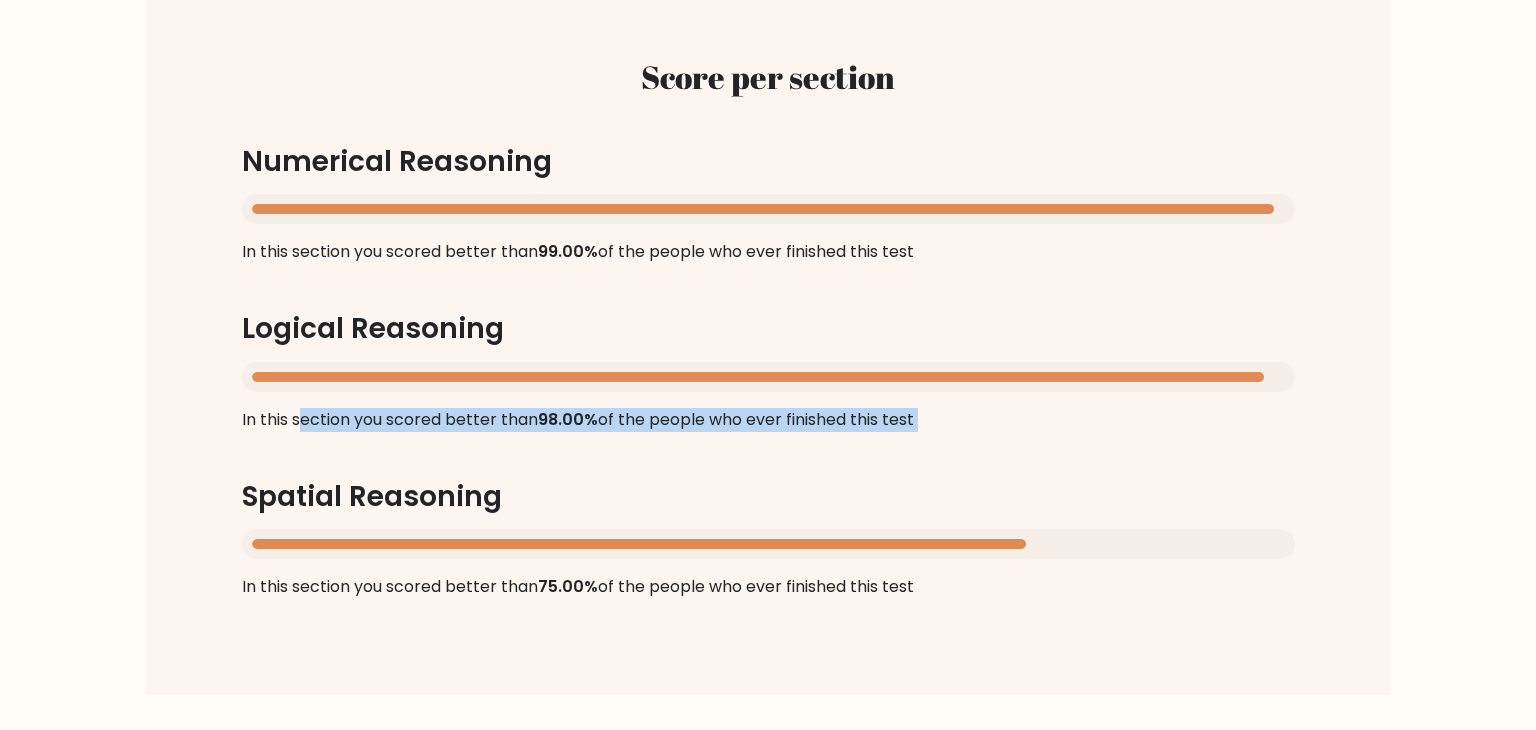 click on "Score per section
Numerical Reasoning
In this section you scored better than  99.00%  of the people who ever
finished this test
Logical Reasoning
In this section you scored better than  98.00%  of the people who ever
finished this test
Spatial Reasoning
In this section you scored better than  75.00%  of the people who ever
finished this test" at bounding box center [768, 328] 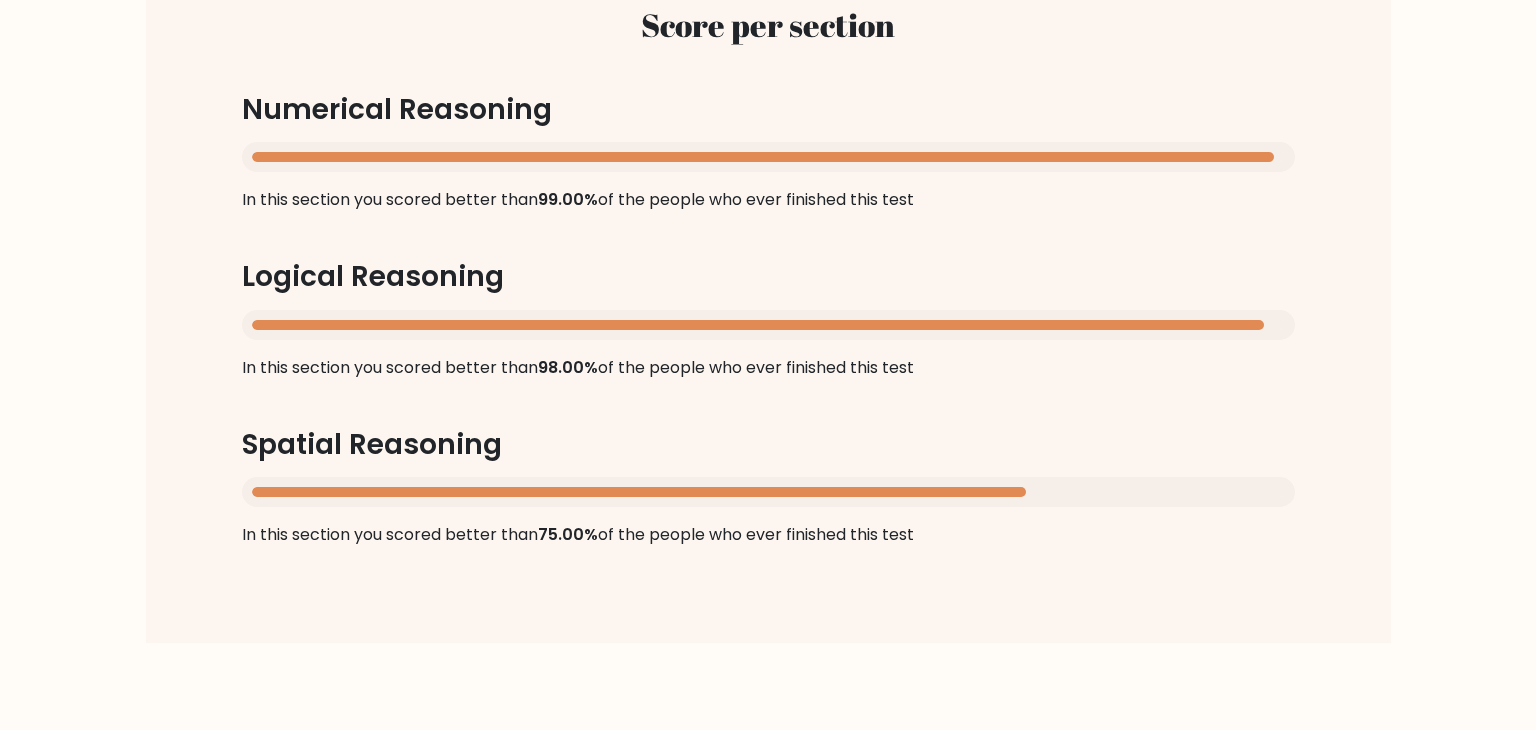 scroll, scrollTop: 1993, scrollLeft: 0, axis: vertical 